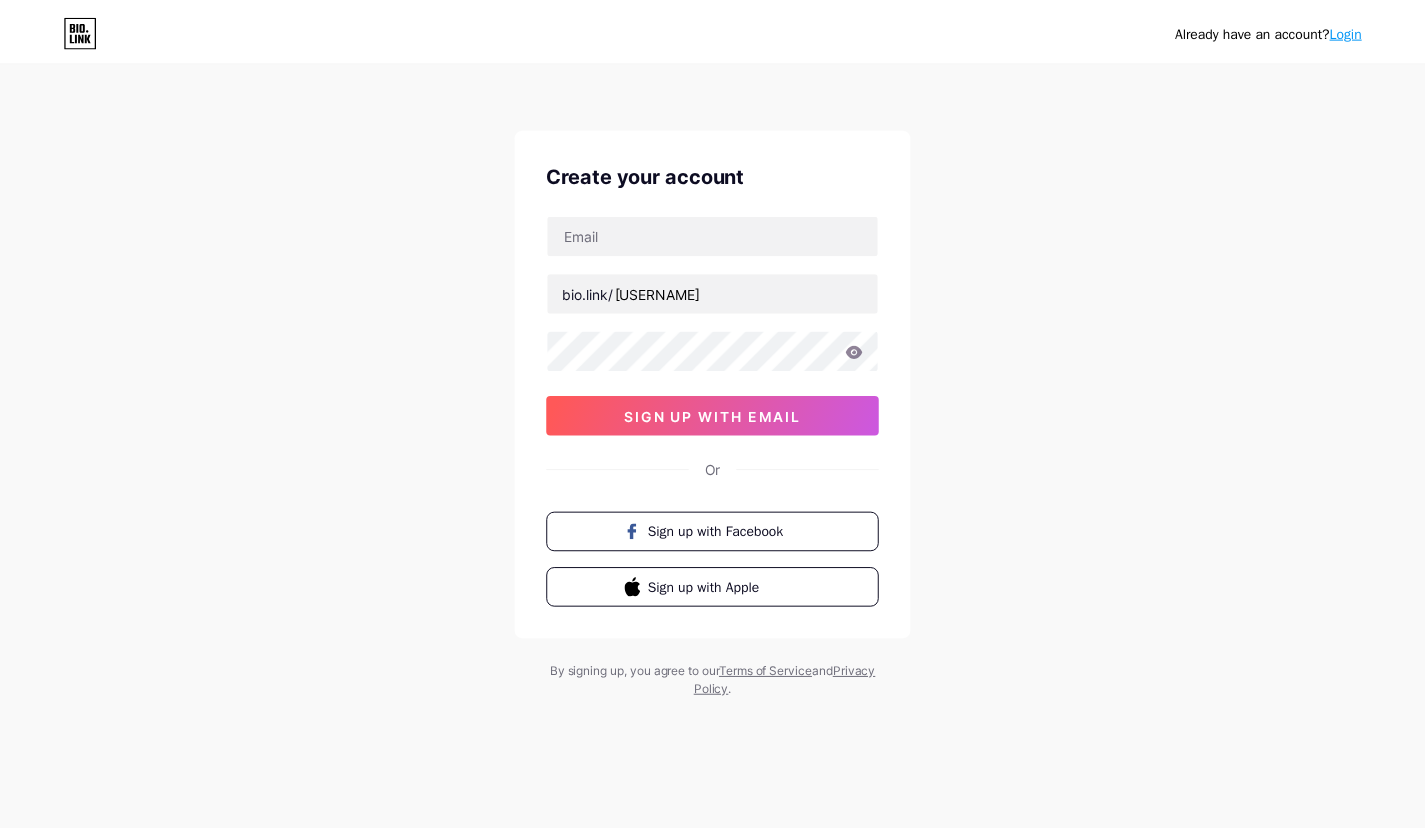 scroll, scrollTop: 0, scrollLeft: 0, axis: both 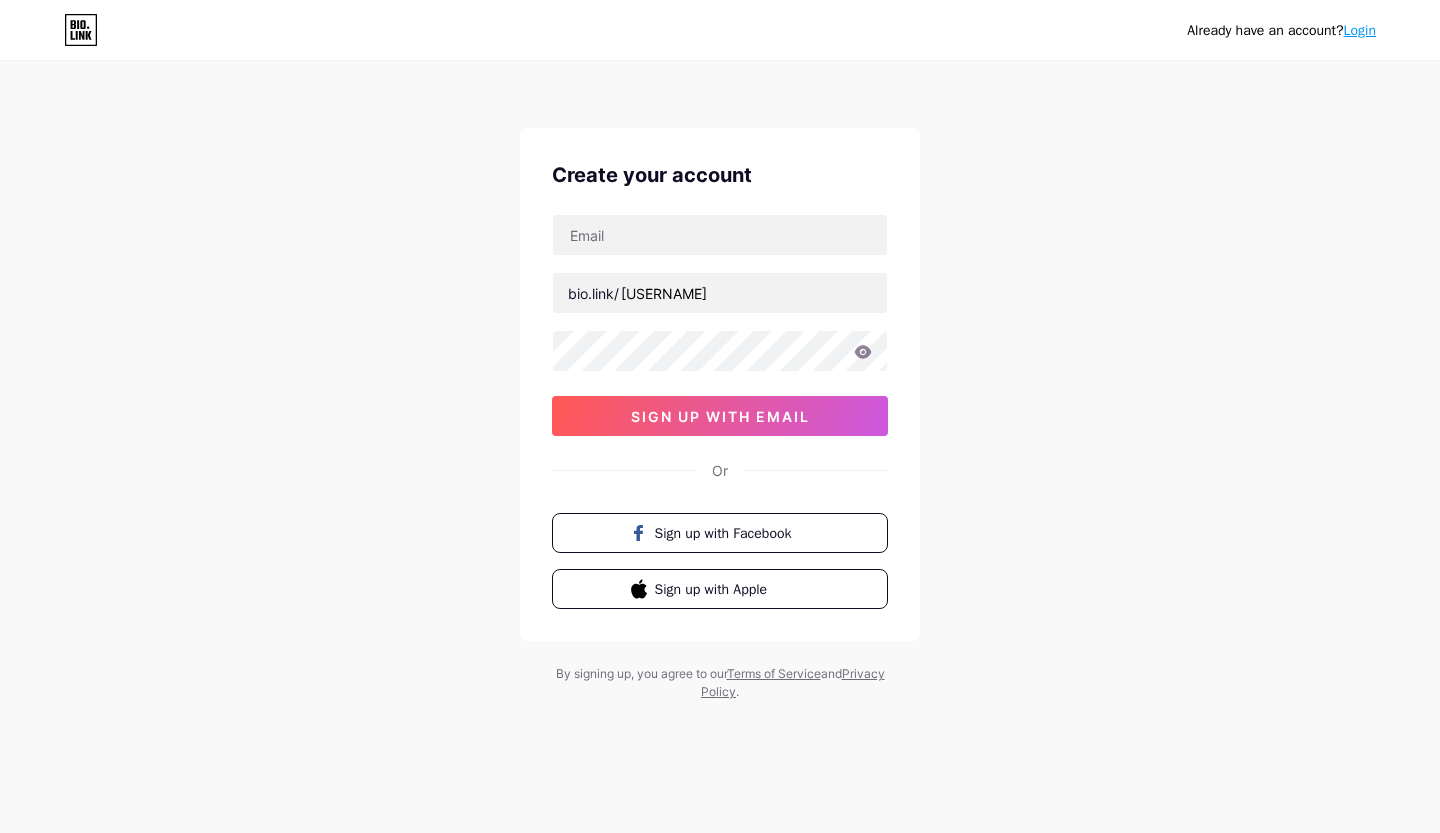 click on "sign up with email" at bounding box center [720, 416] 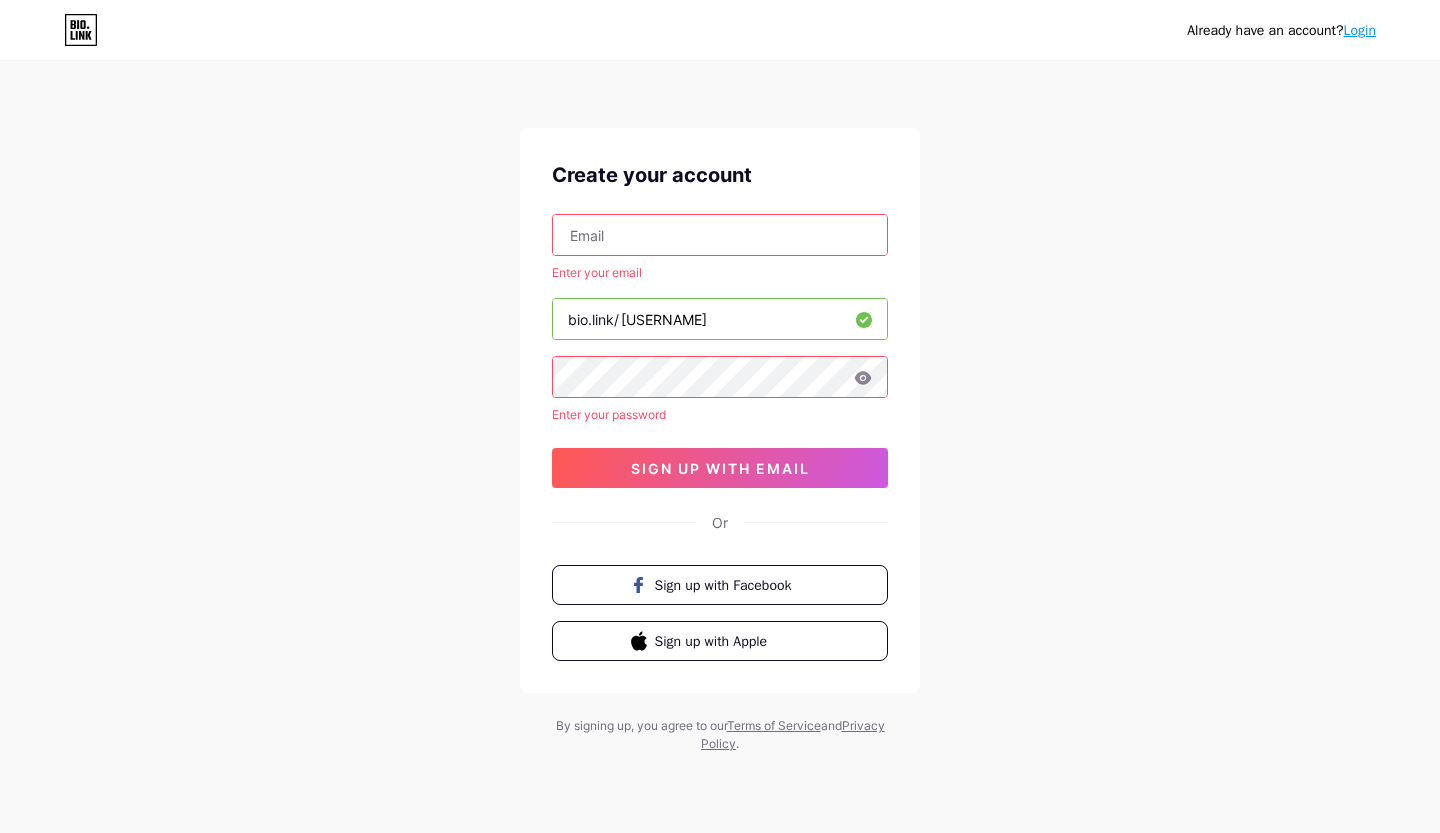 click on "sign up with email" at bounding box center (720, 468) 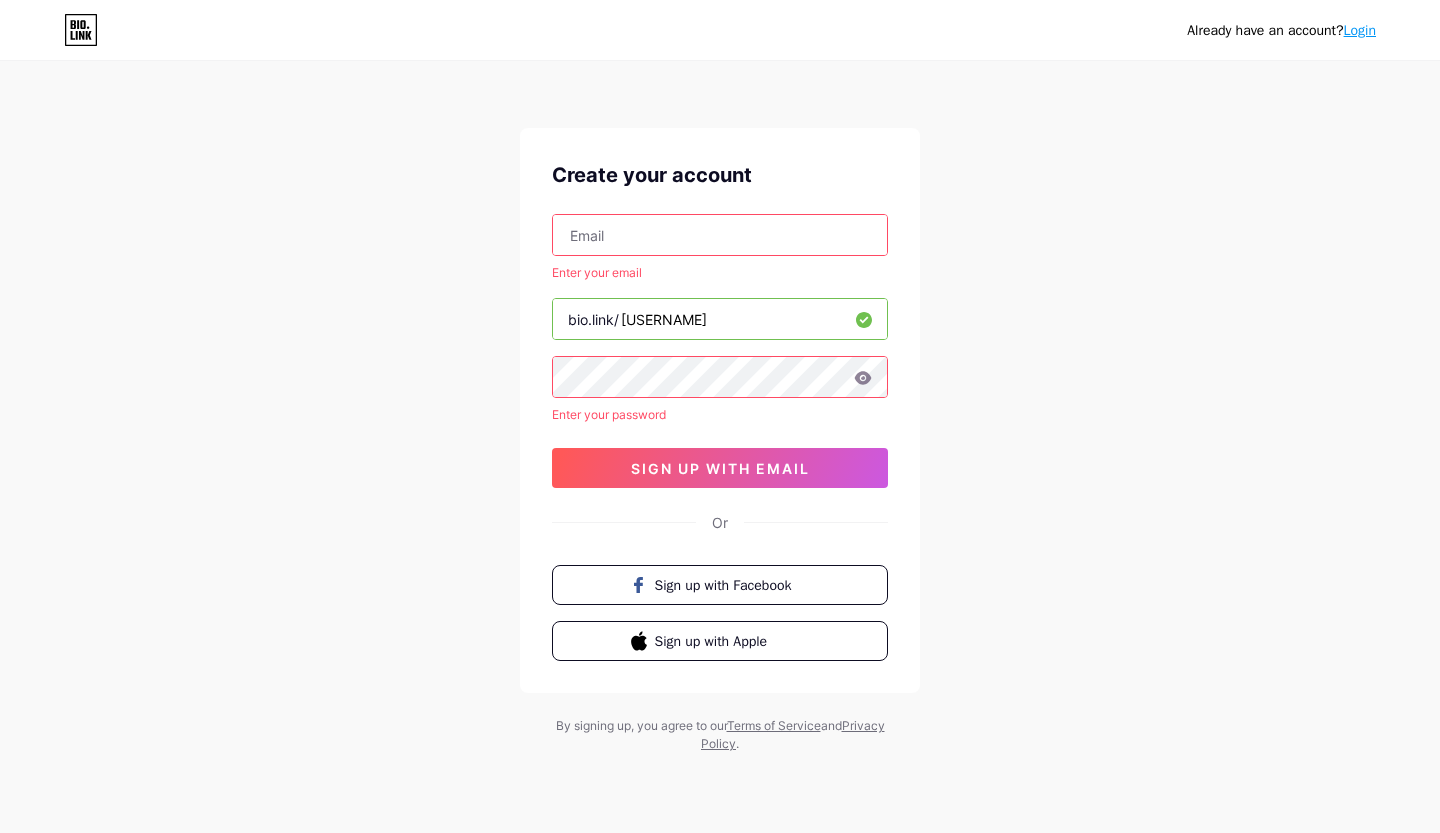click at bounding box center [720, 235] 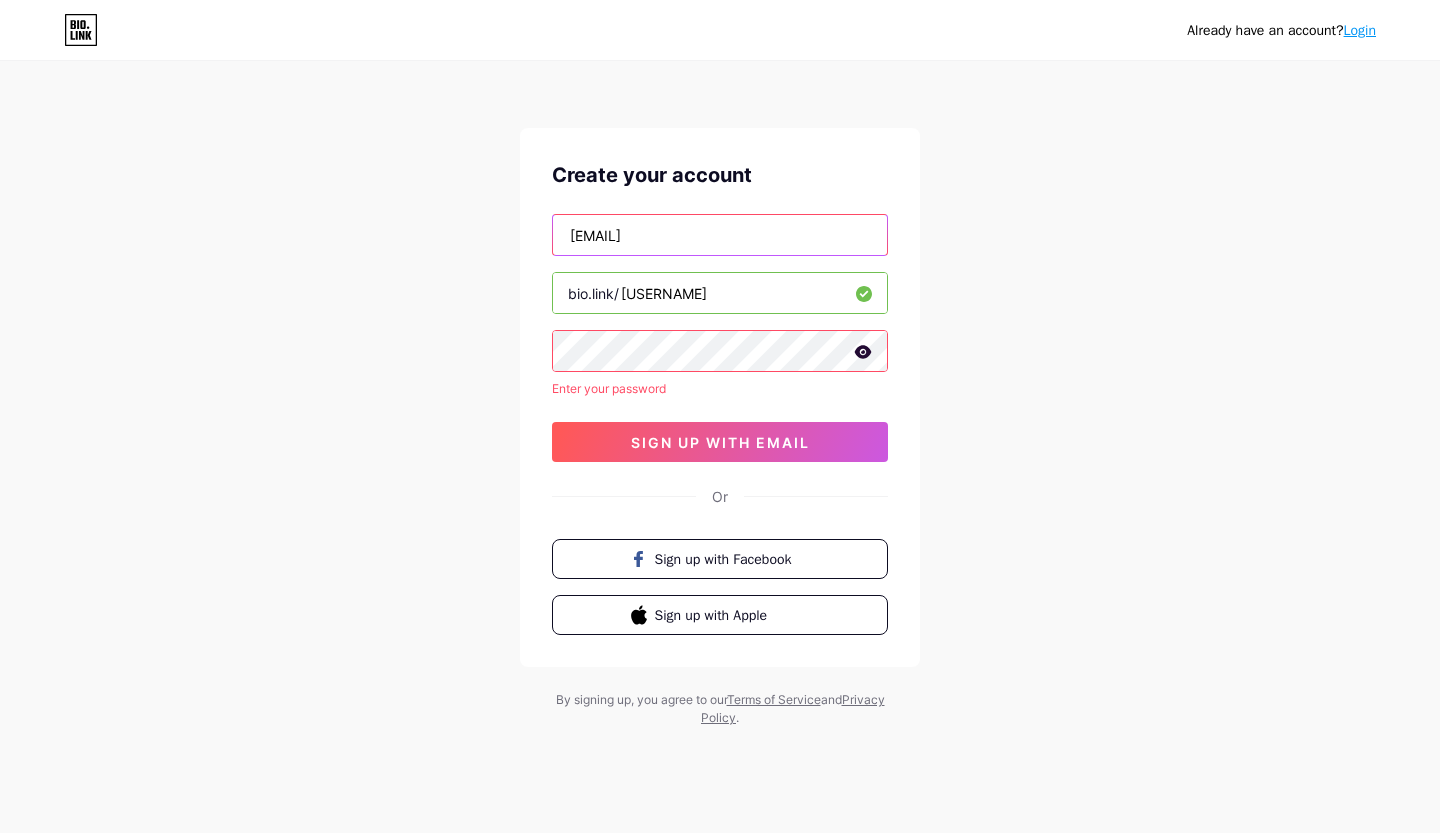 type on "duonggg14@gmail.com" 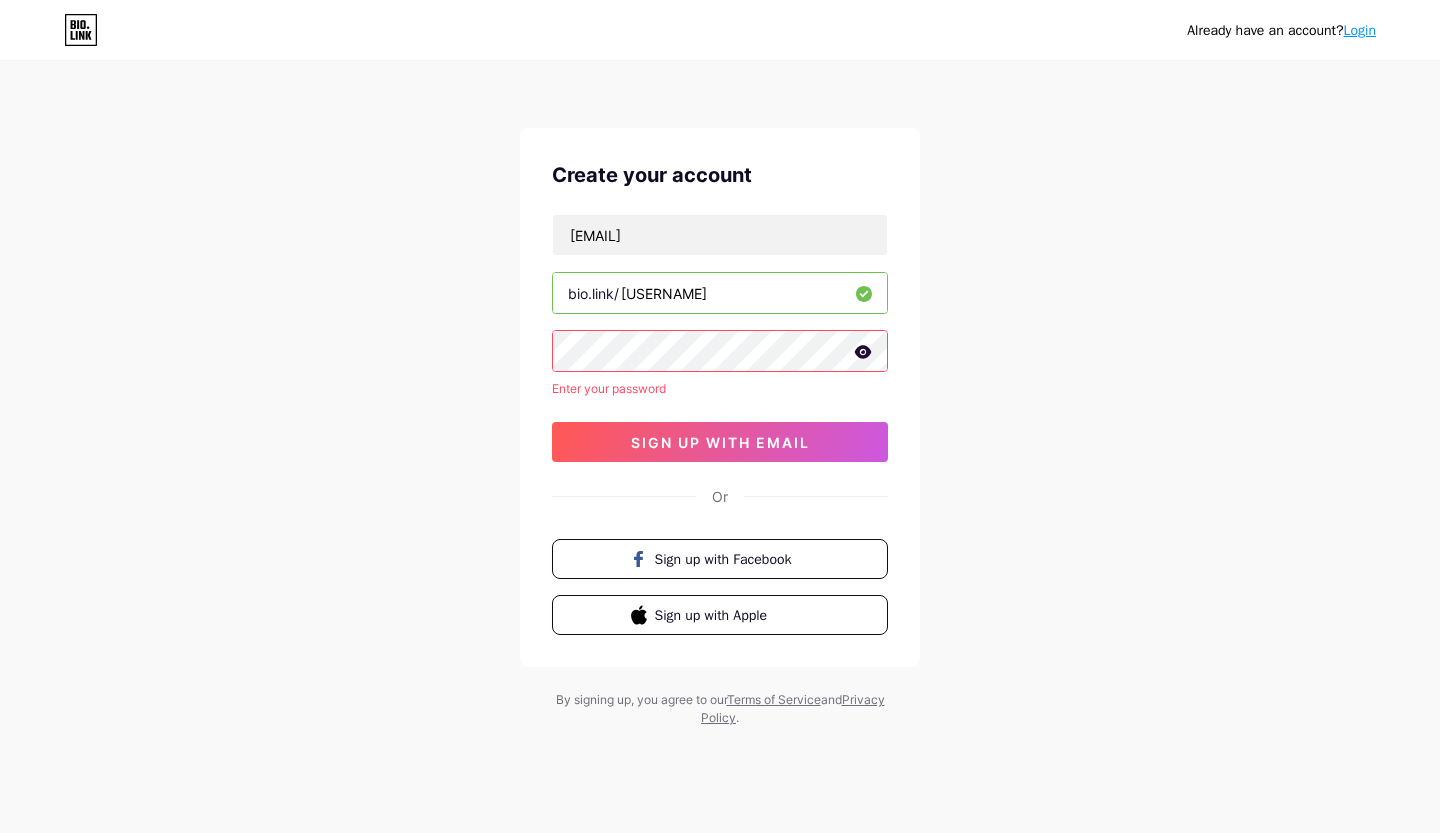 click on "sign up with email" at bounding box center [720, 442] 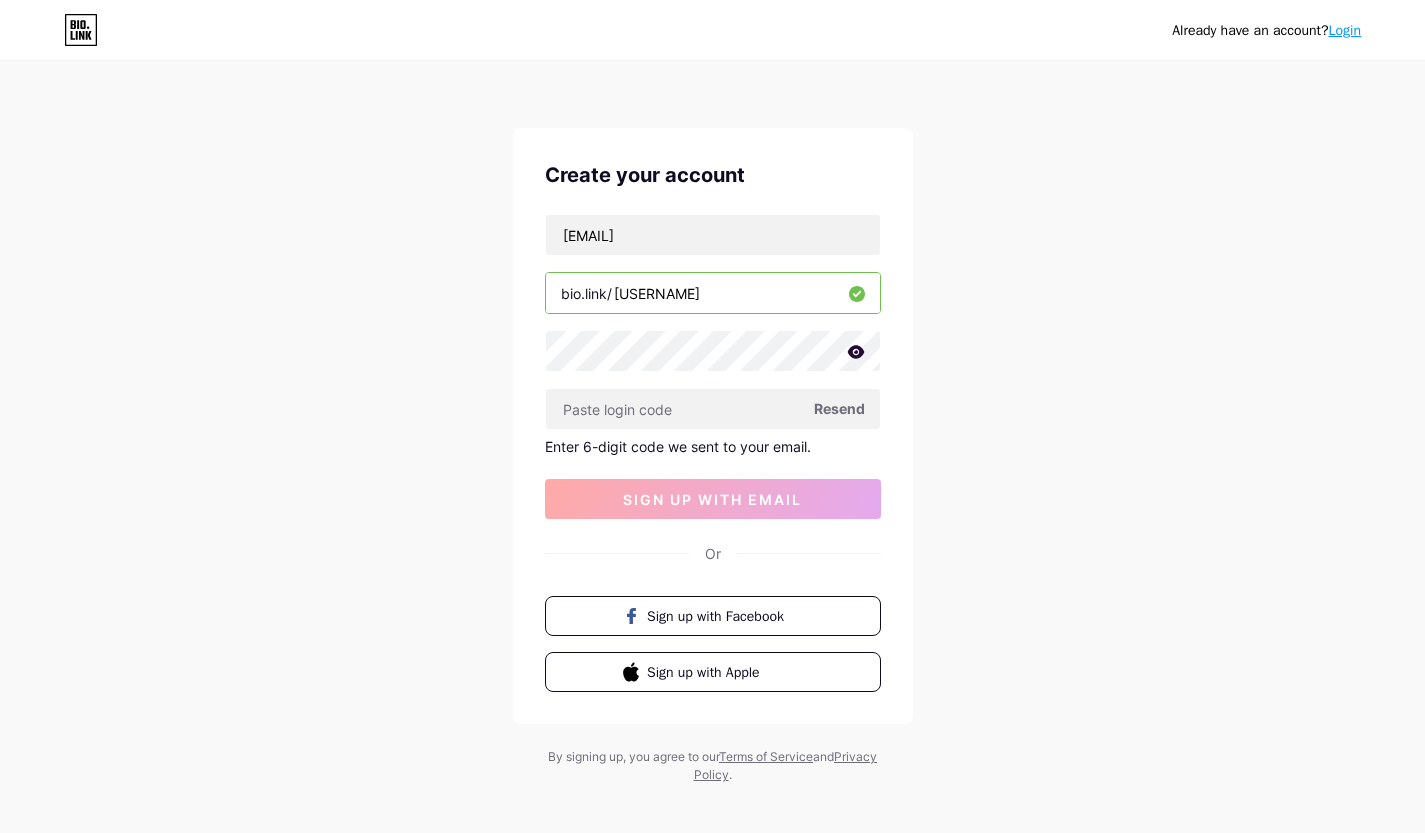 click 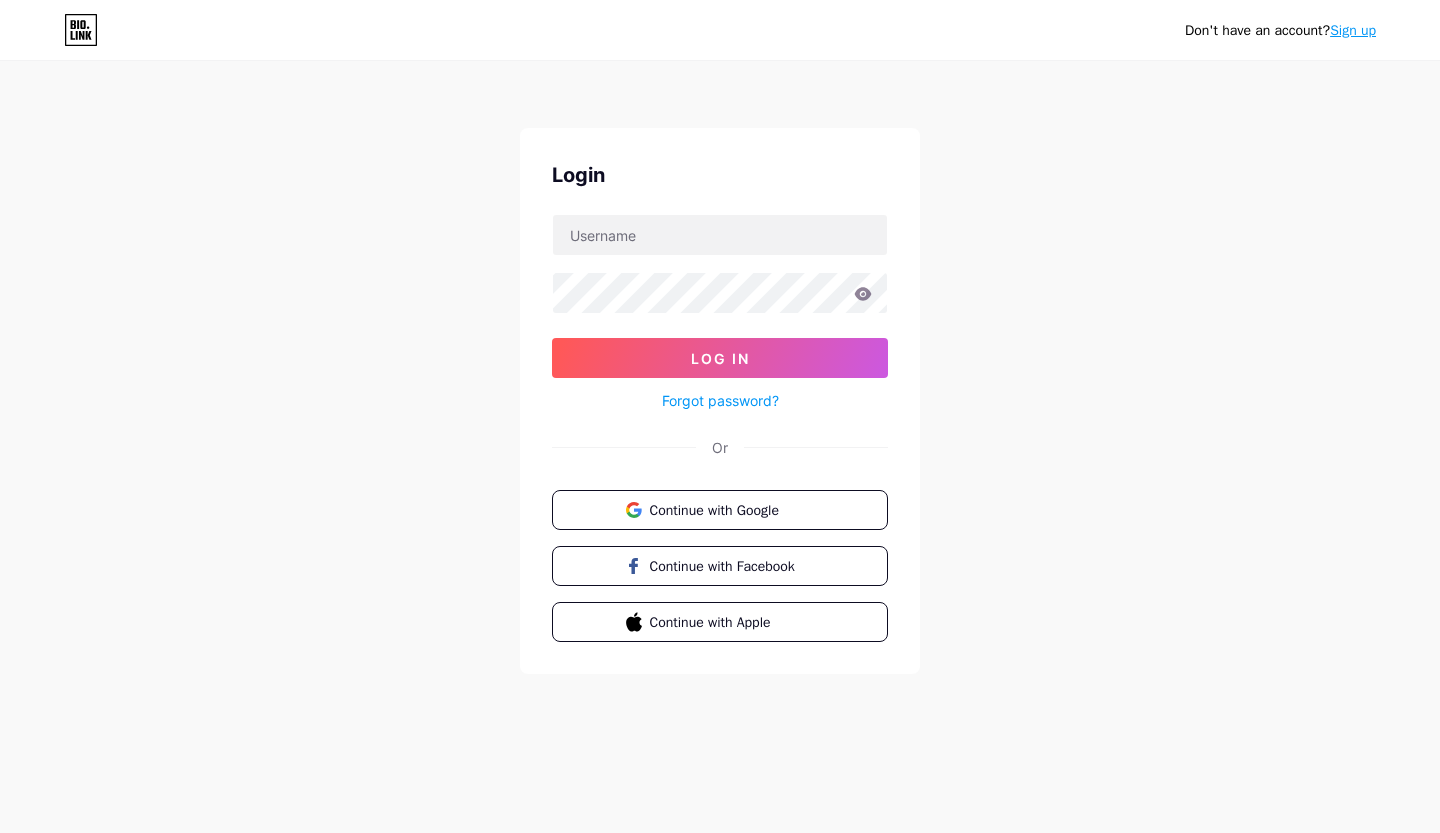 scroll, scrollTop: 0, scrollLeft: 0, axis: both 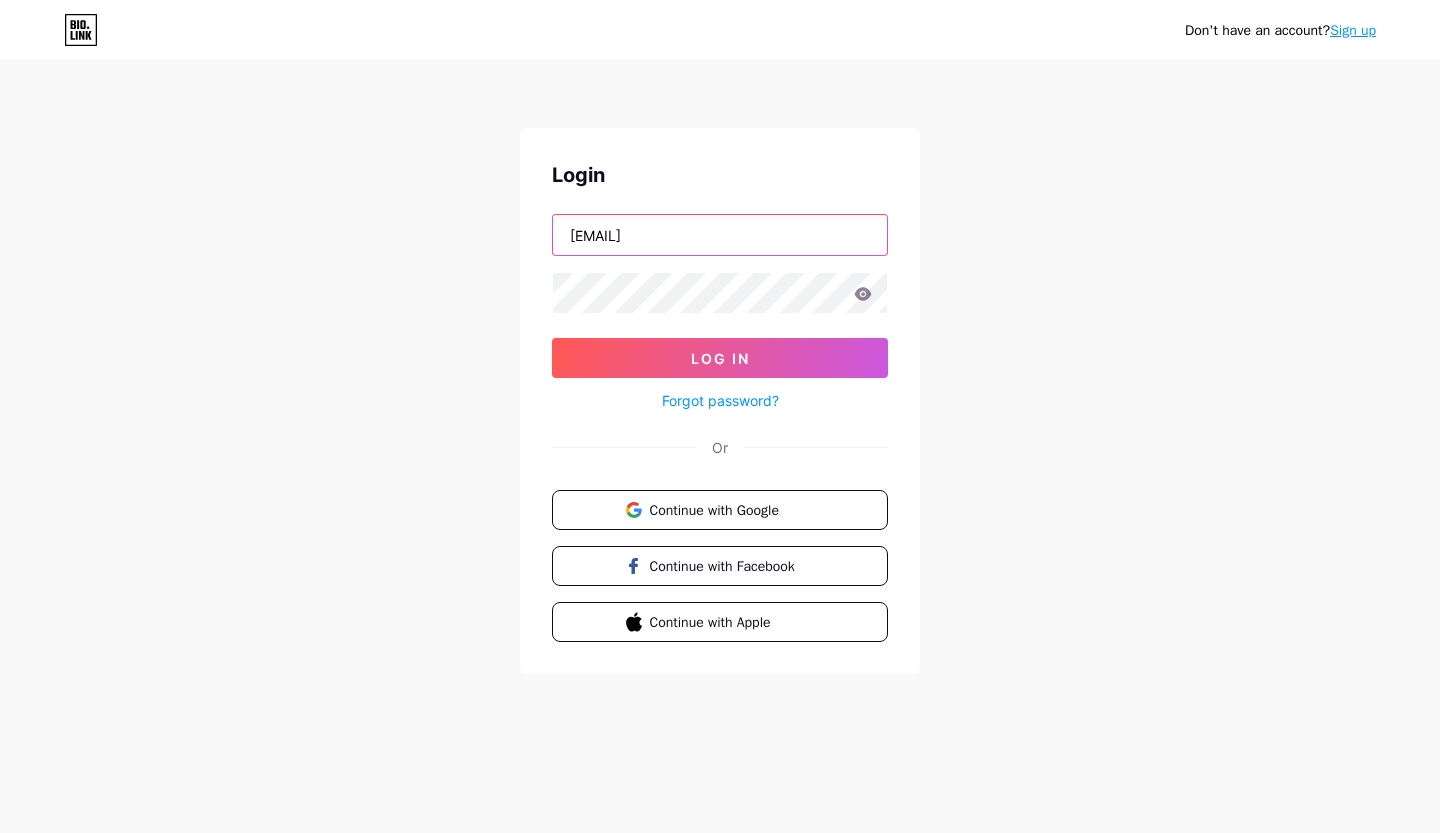 drag, startPoint x: 800, startPoint y: 241, endPoint x: 358, endPoint y: 237, distance: 442.0181 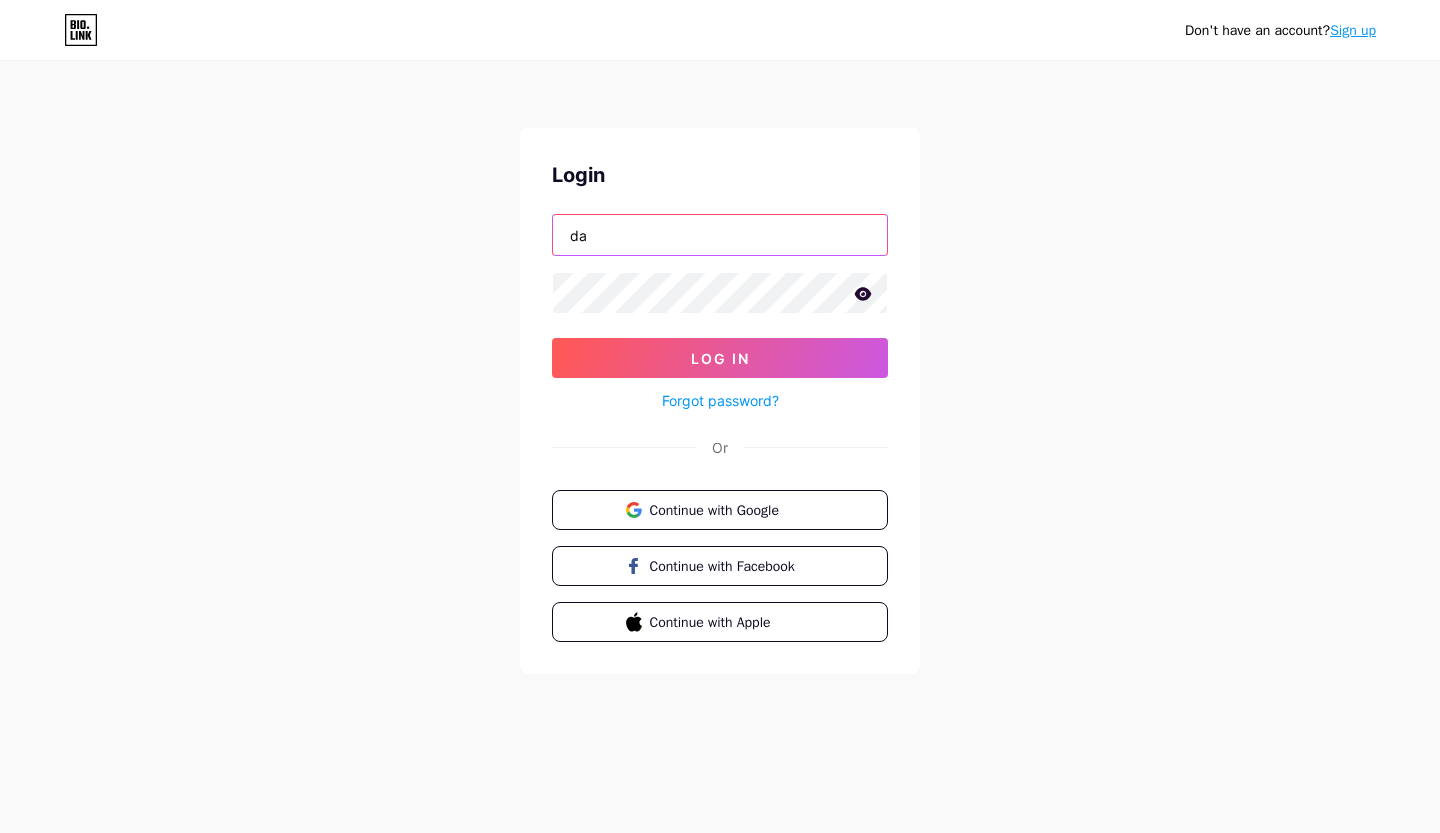 type on "d" 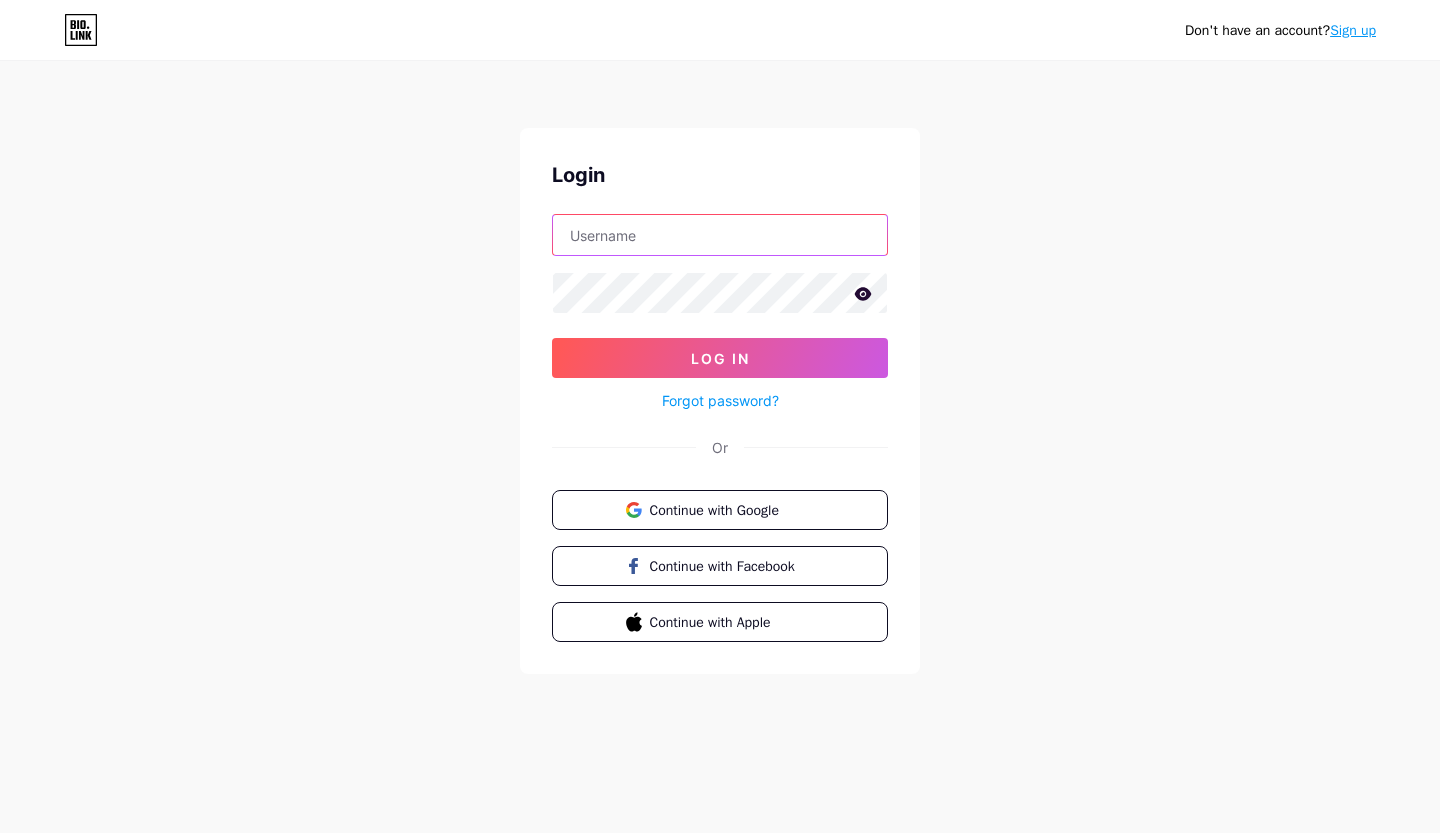 type 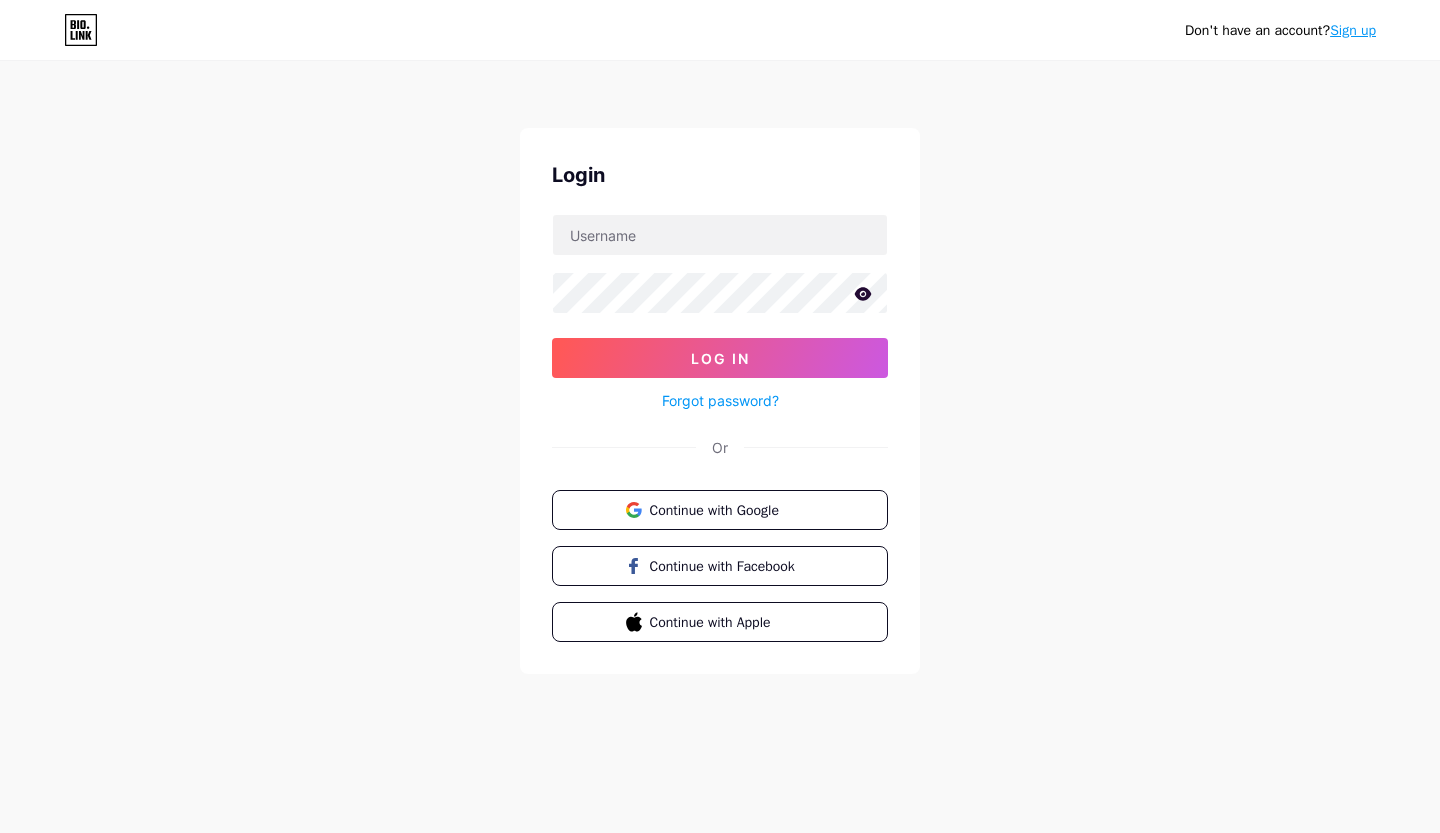 click on "Continue with Google" at bounding box center (732, 510) 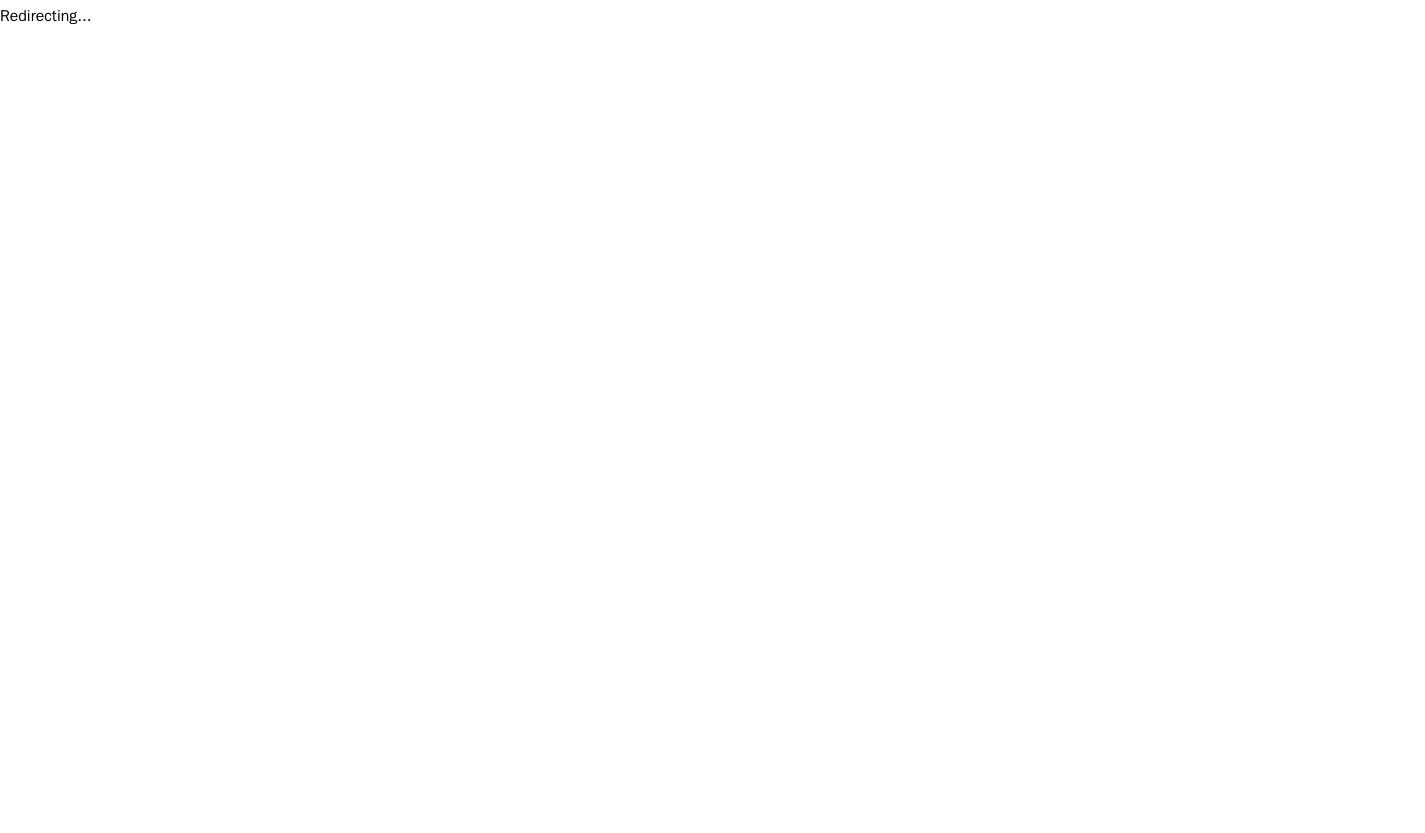 scroll, scrollTop: 0, scrollLeft: 0, axis: both 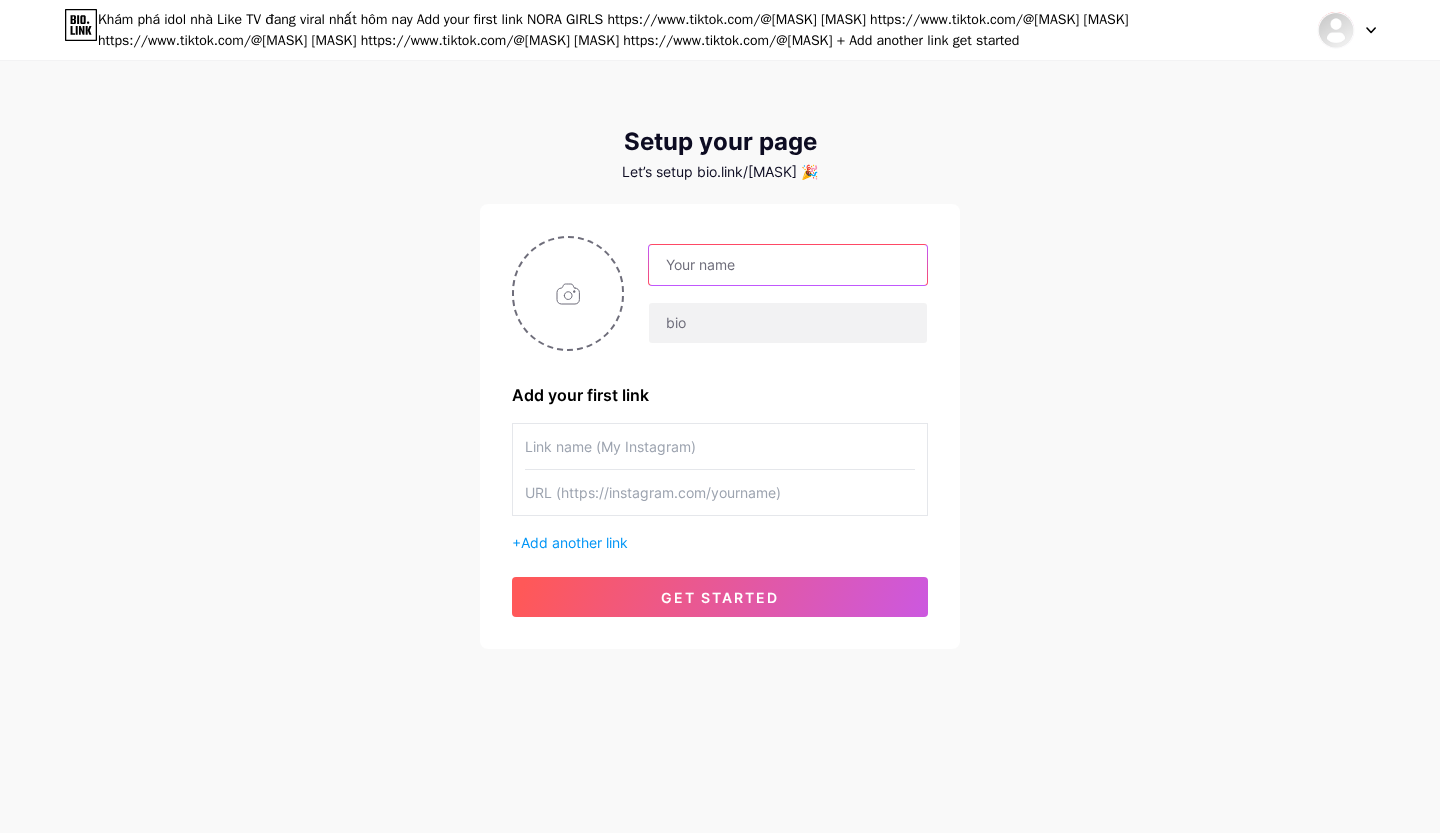 click at bounding box center (788, 265) 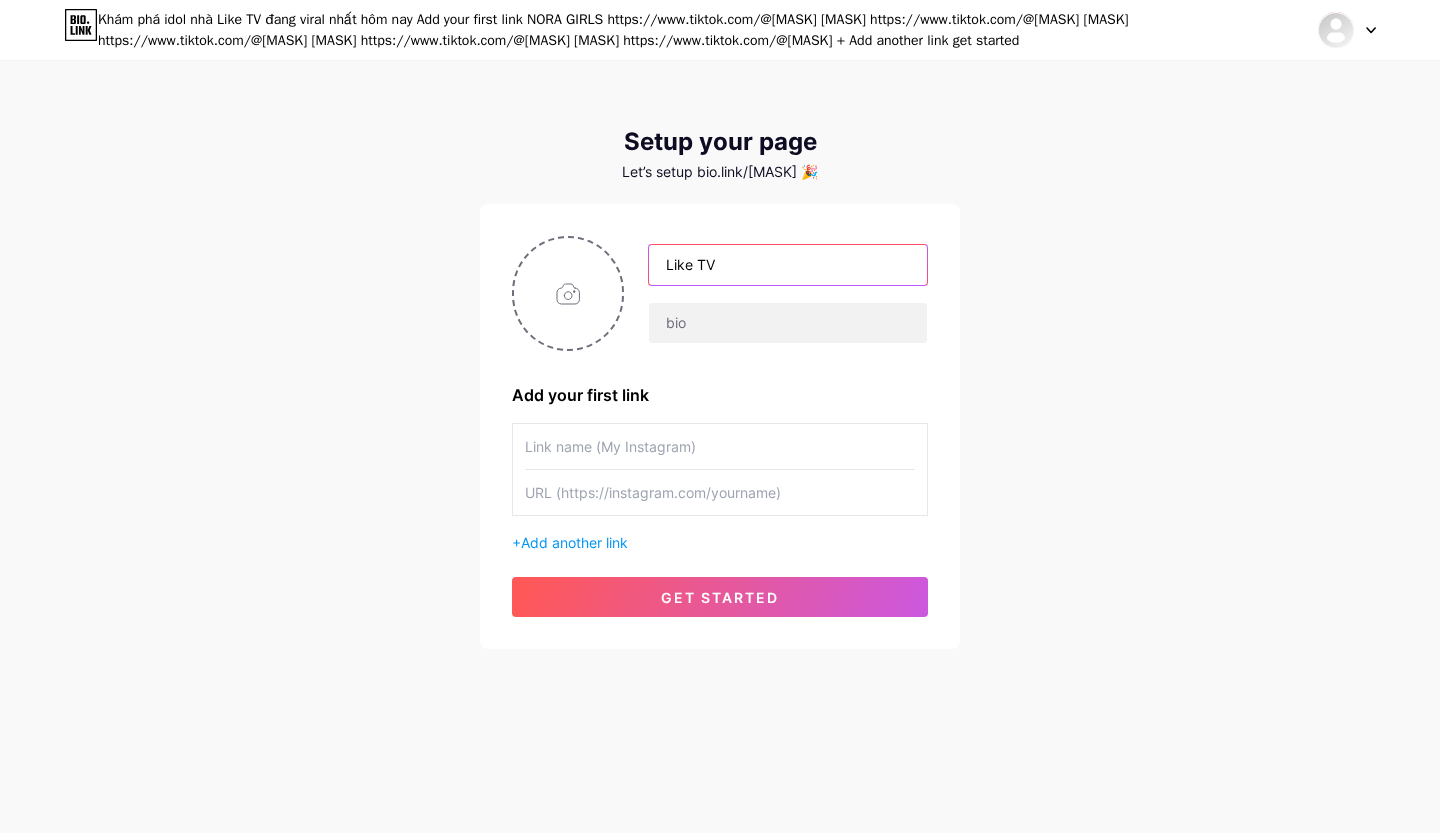 type on "Like TV" 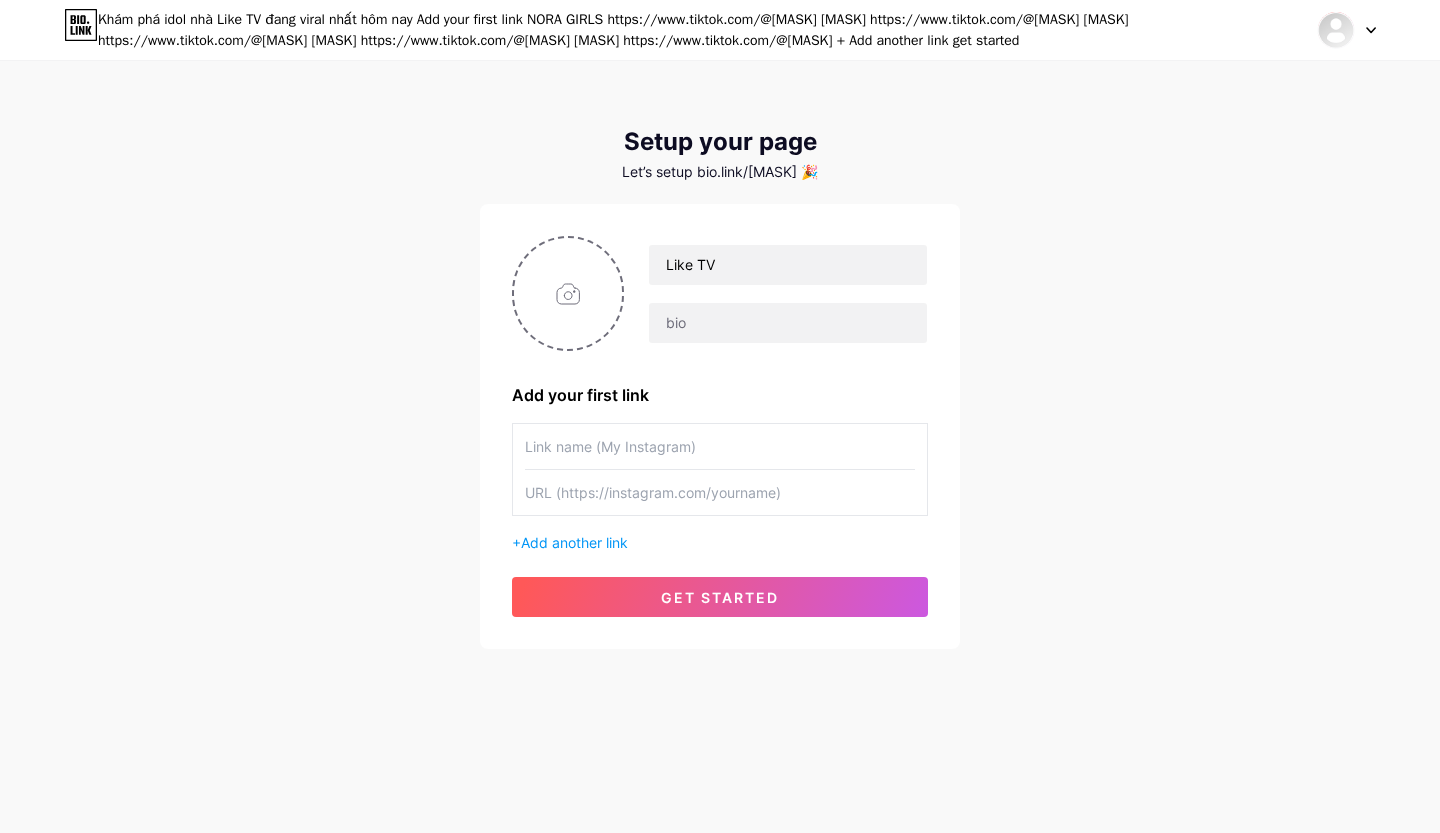 click at bounding box center [720, 446] 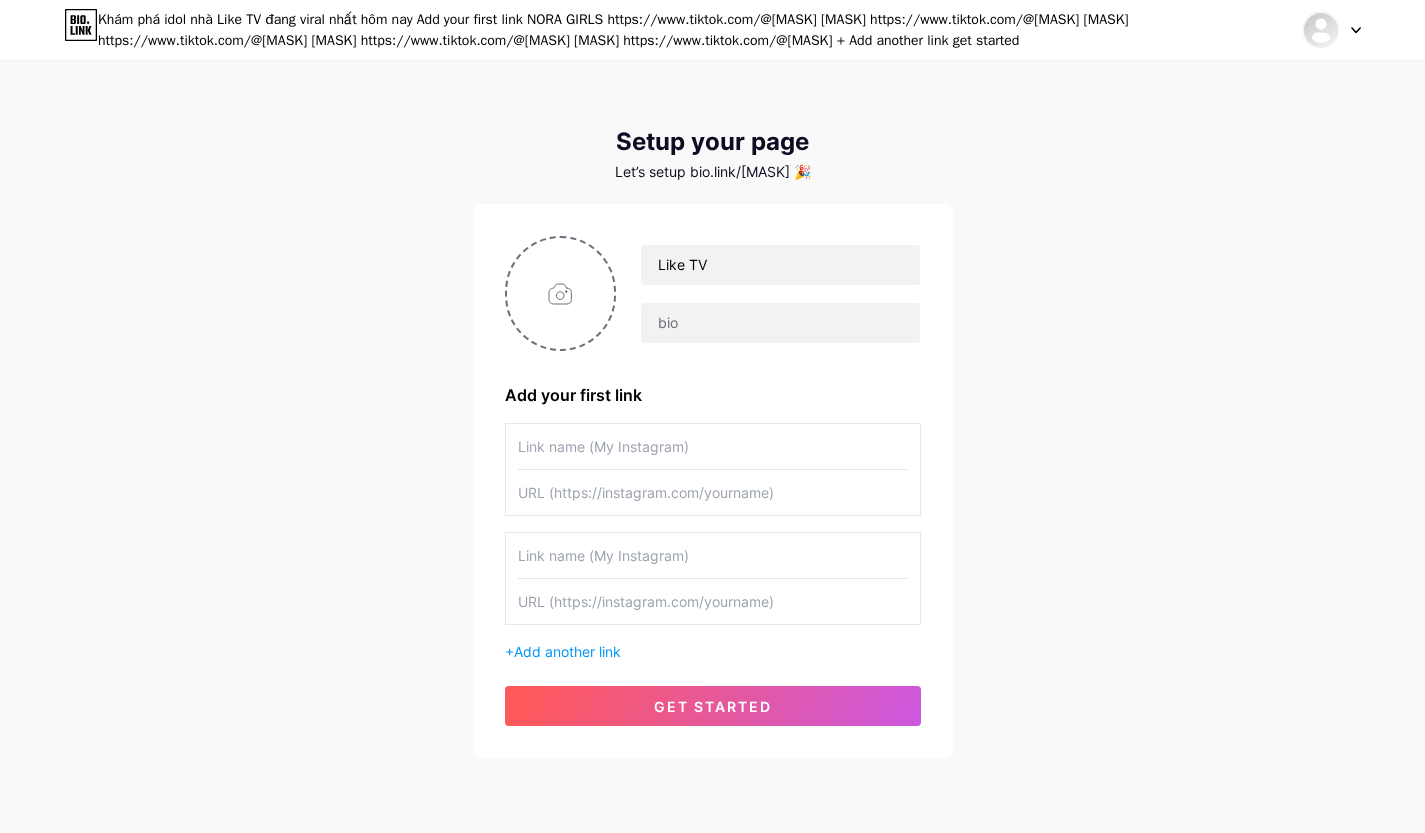 click on "Add another link" at bounding box center (567, 651) 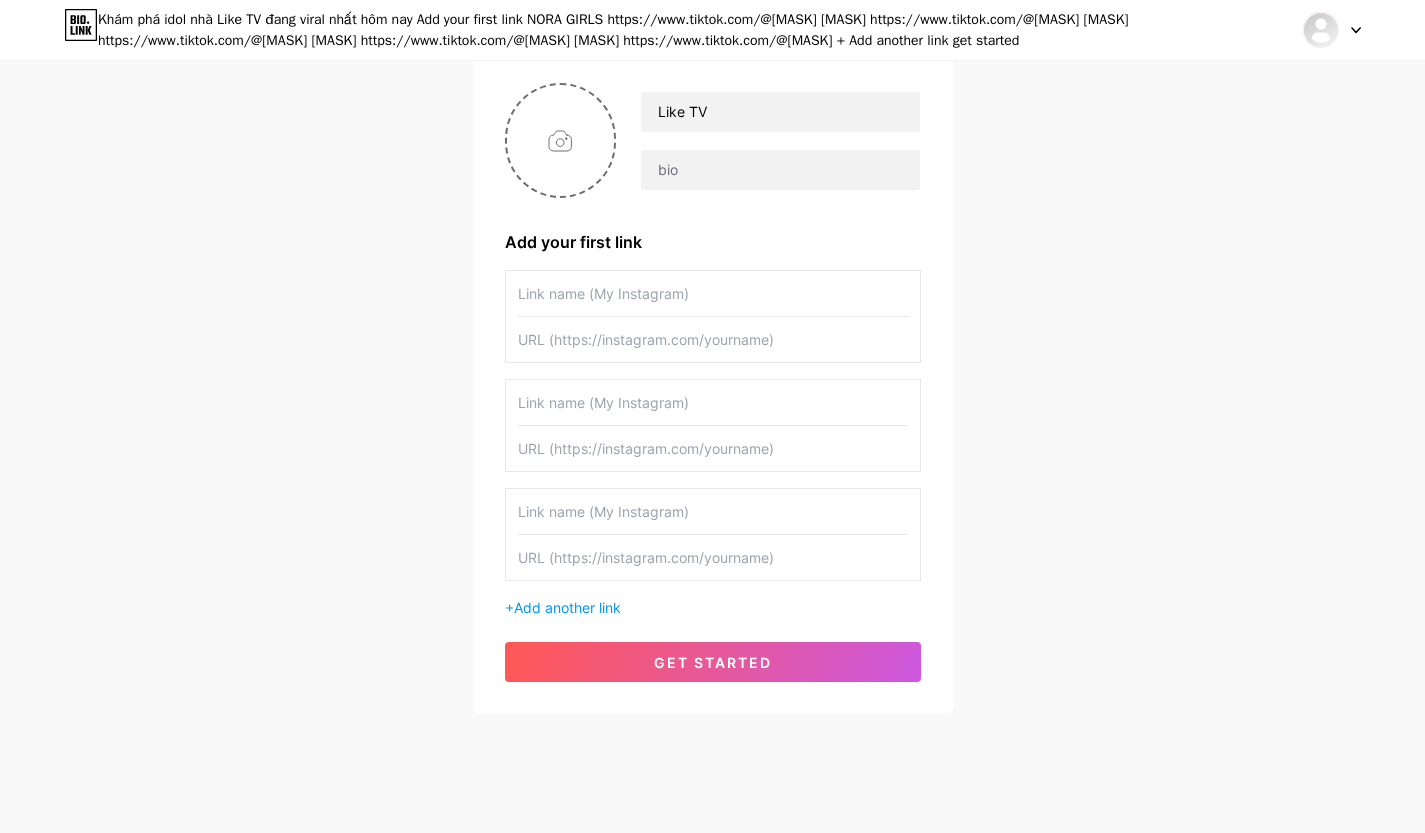 scroll, scrollTop: 178, scrollLeft: 0, axis: vertical 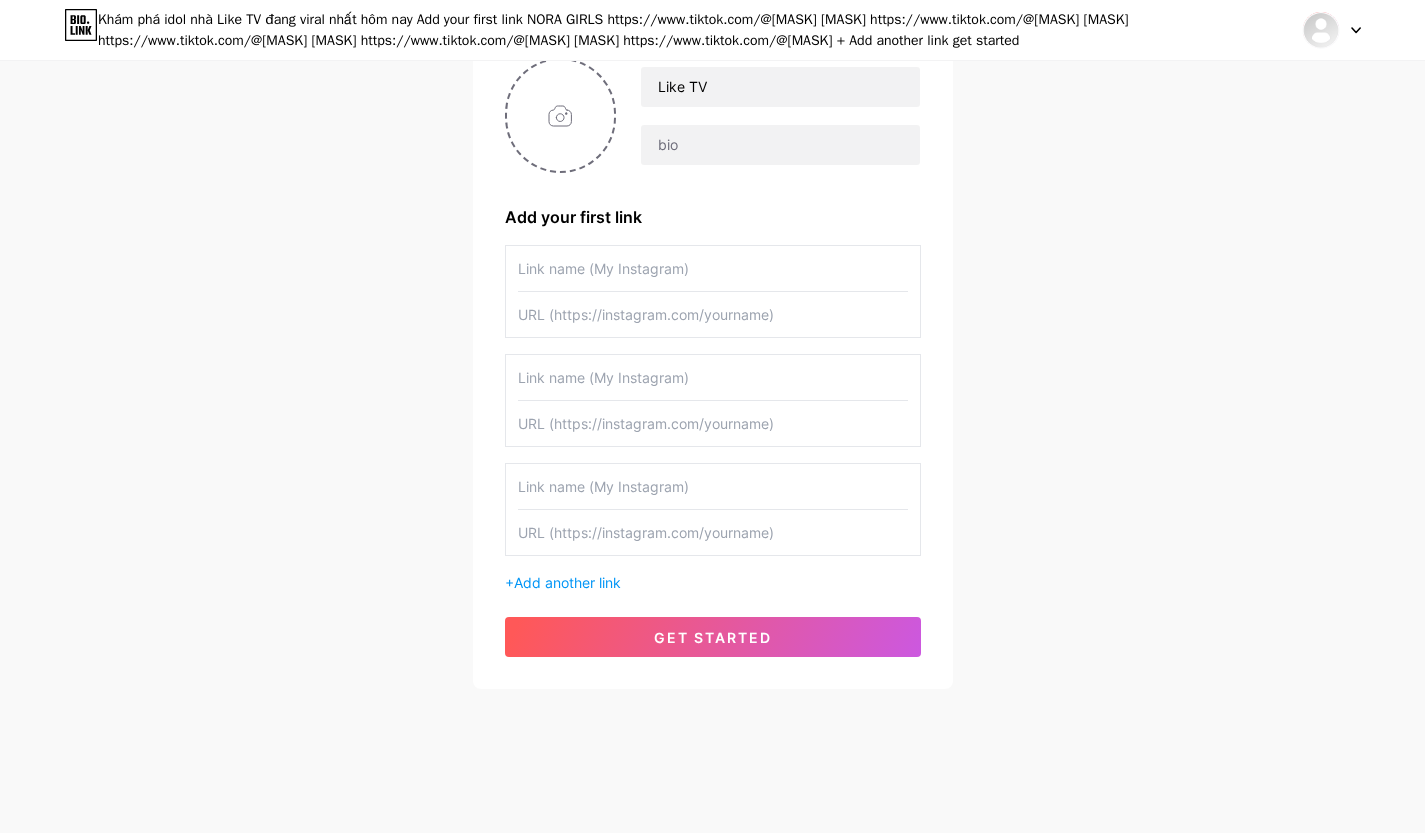click on "Add another link" at bounding box center [567, 582] 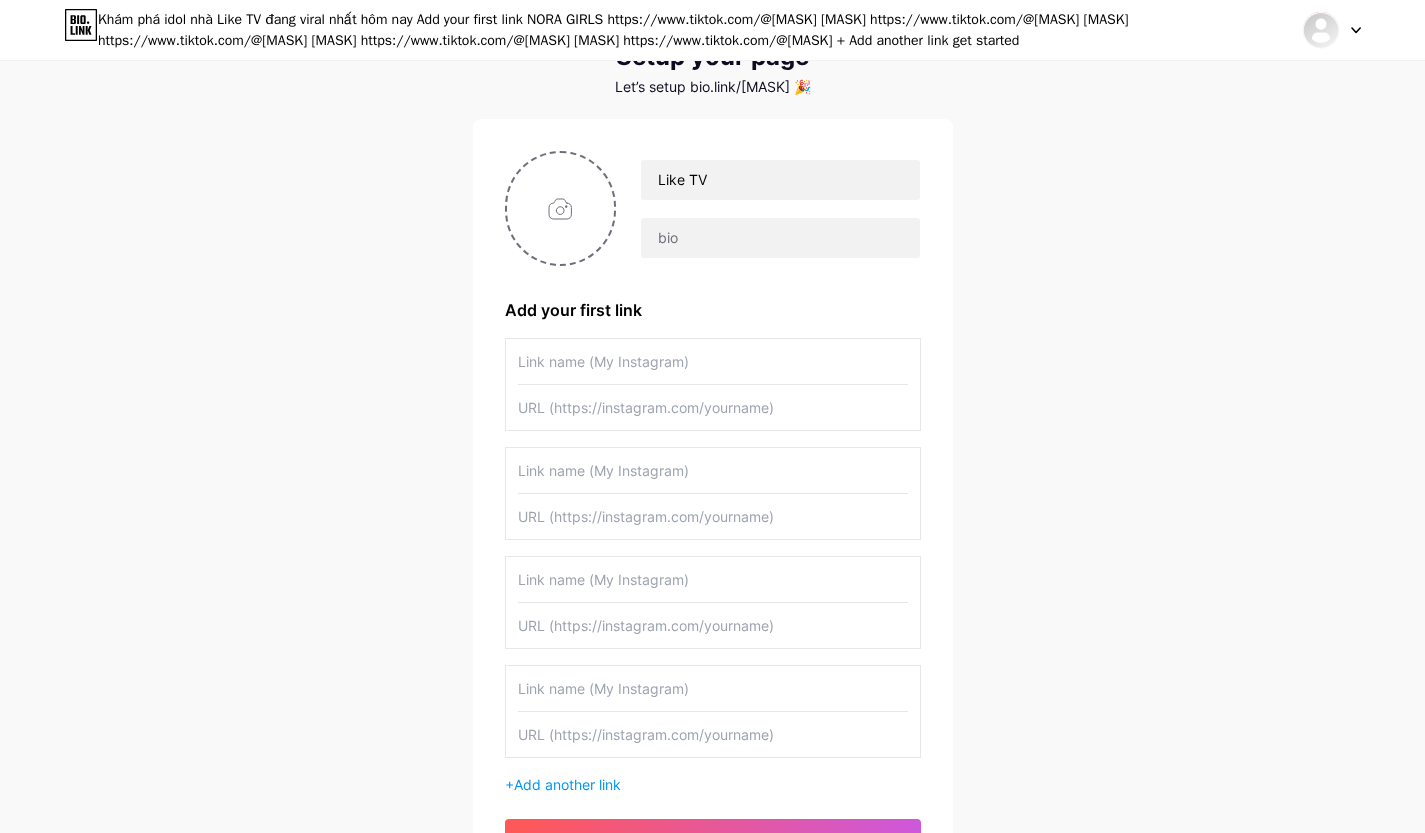 scroll, scrollTop: 0, scrollLeft: 0, axis: both 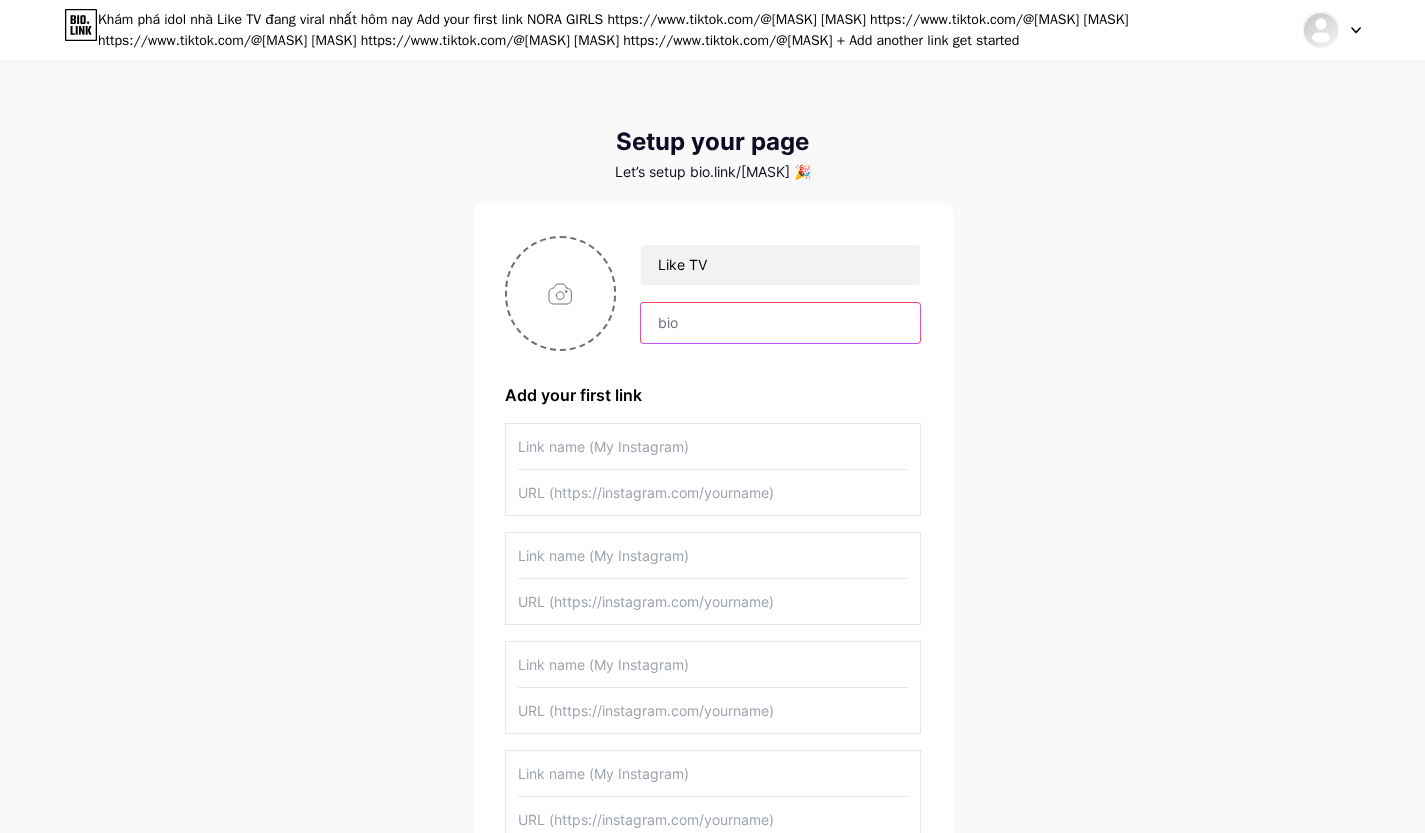 click at bounding box center [780, 323] 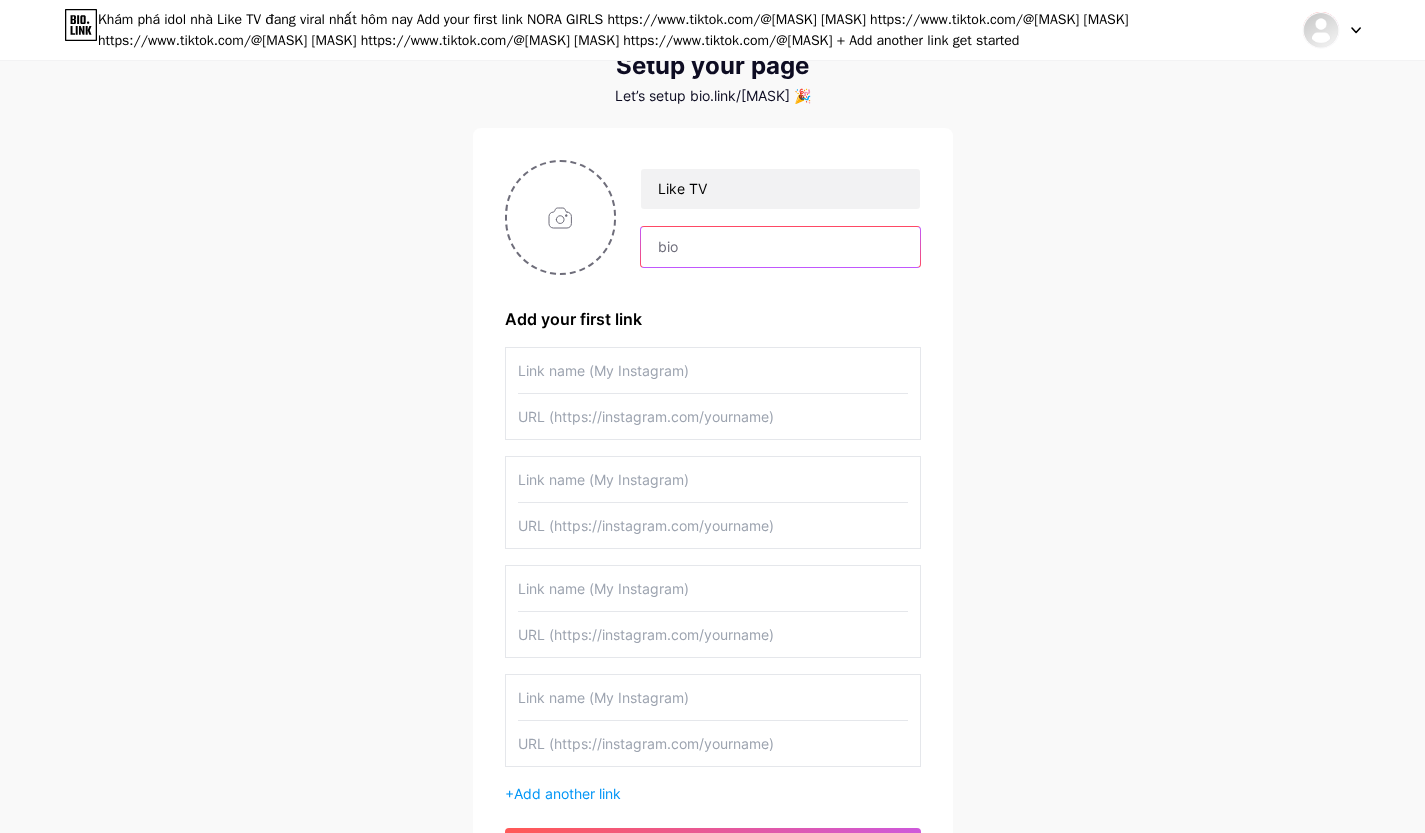 scroll, scrollTop: 100, scrollLeft: 0, axis: vertical 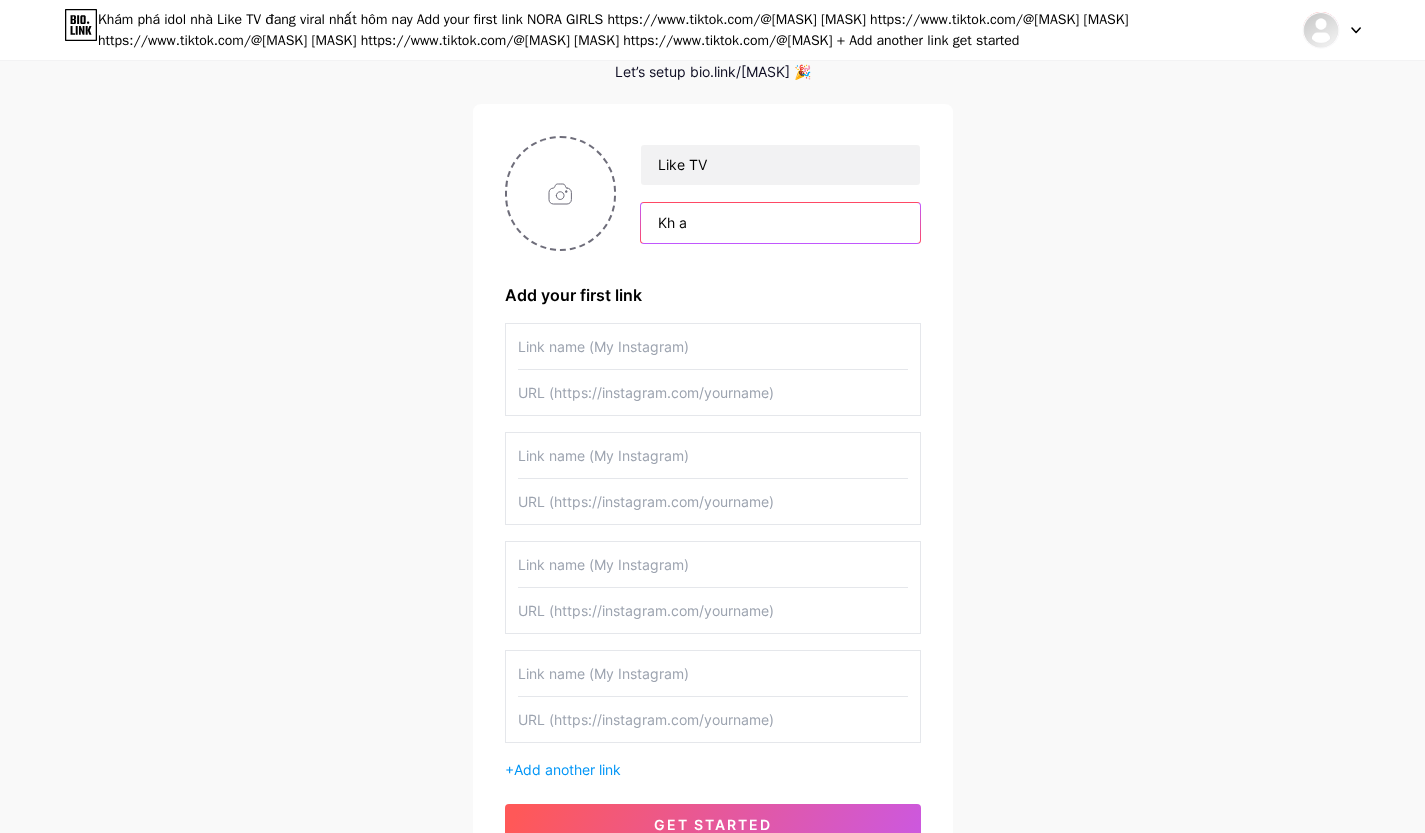 click on "Kh a" at bounding box center [780, 223] 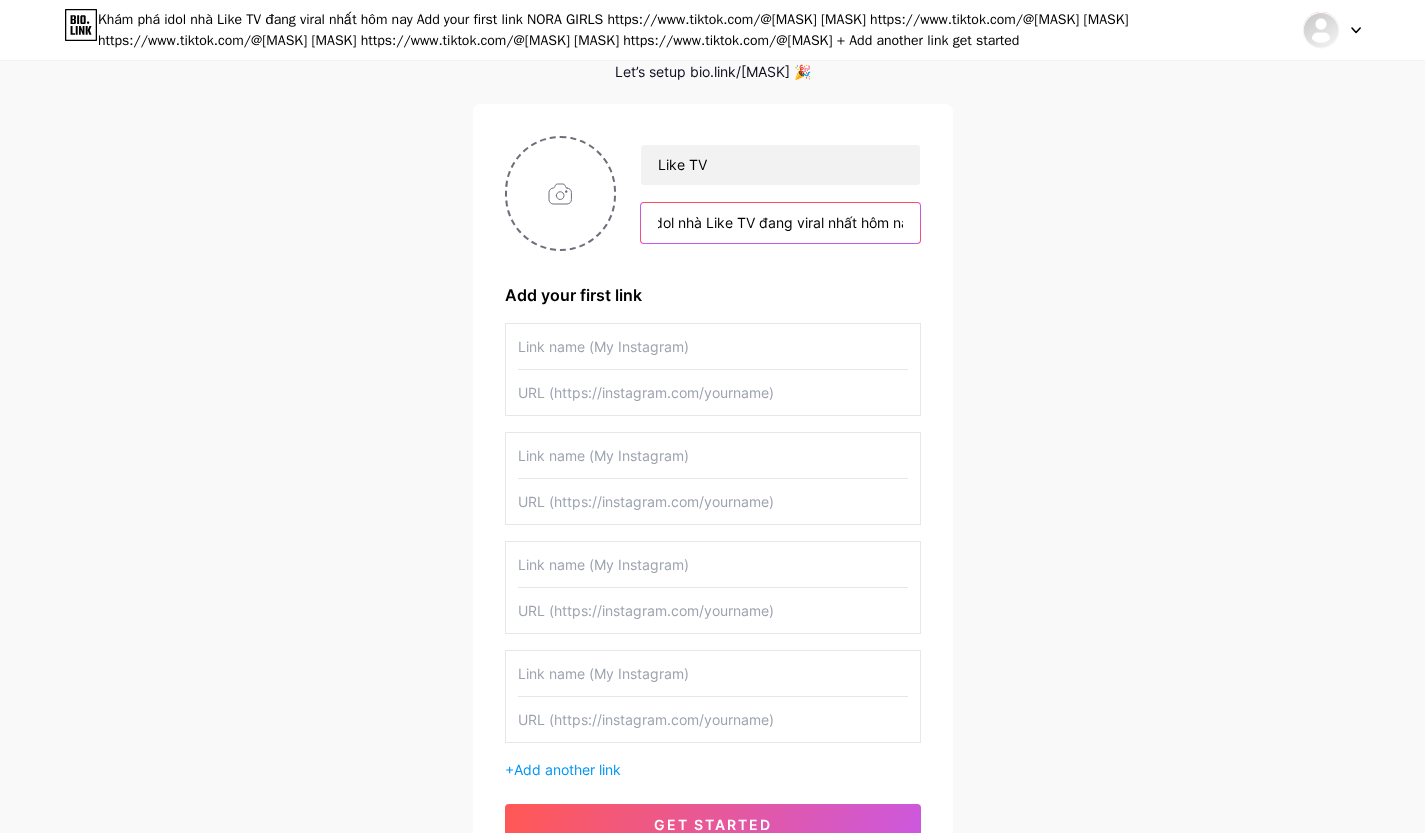 scroll, scrollTop: 0, scrollLeft: 93, axis: horizontal 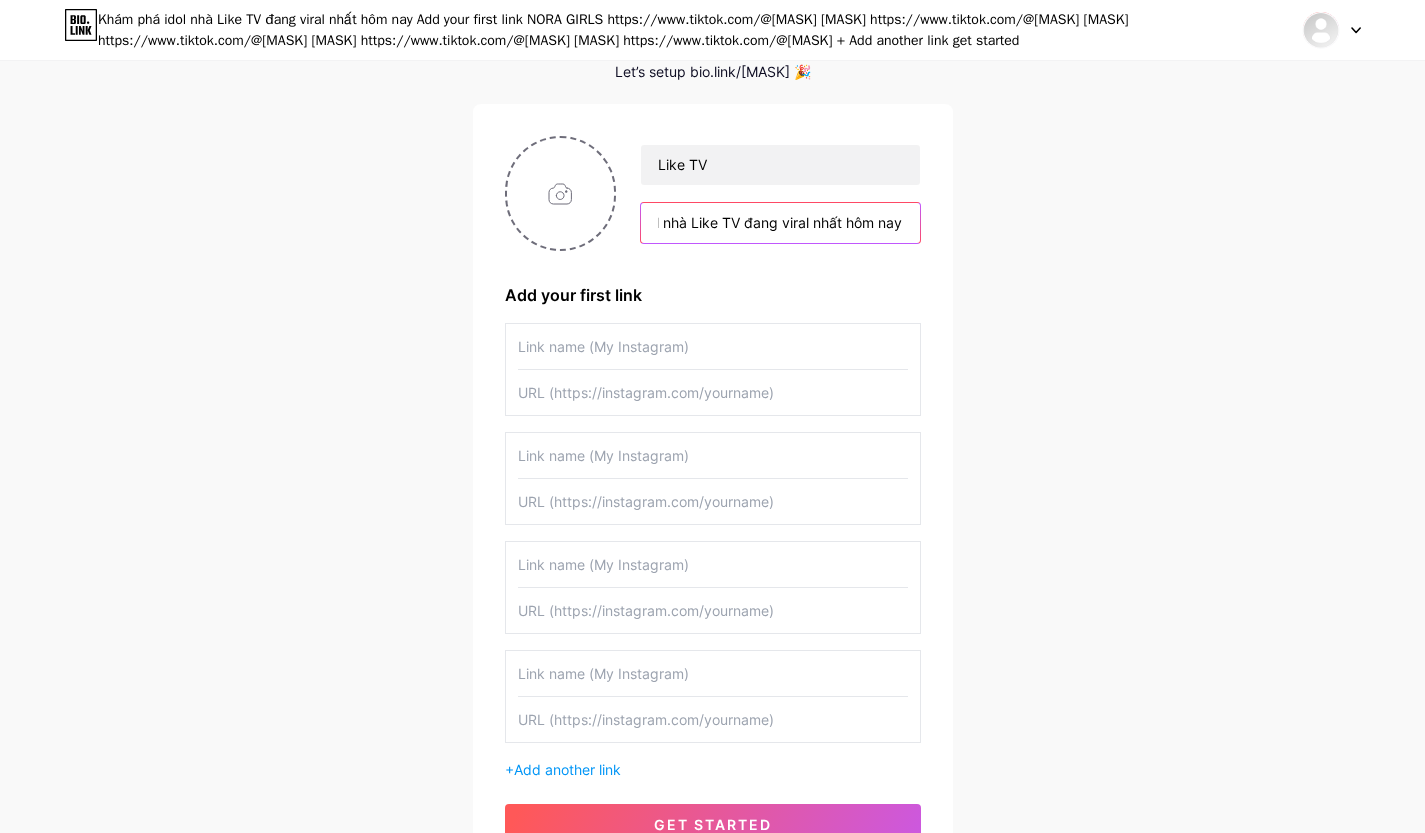 click on "Khám phá idol nhà Like TV đang viral nhất hôm nay" at bounding box center [780, 223] 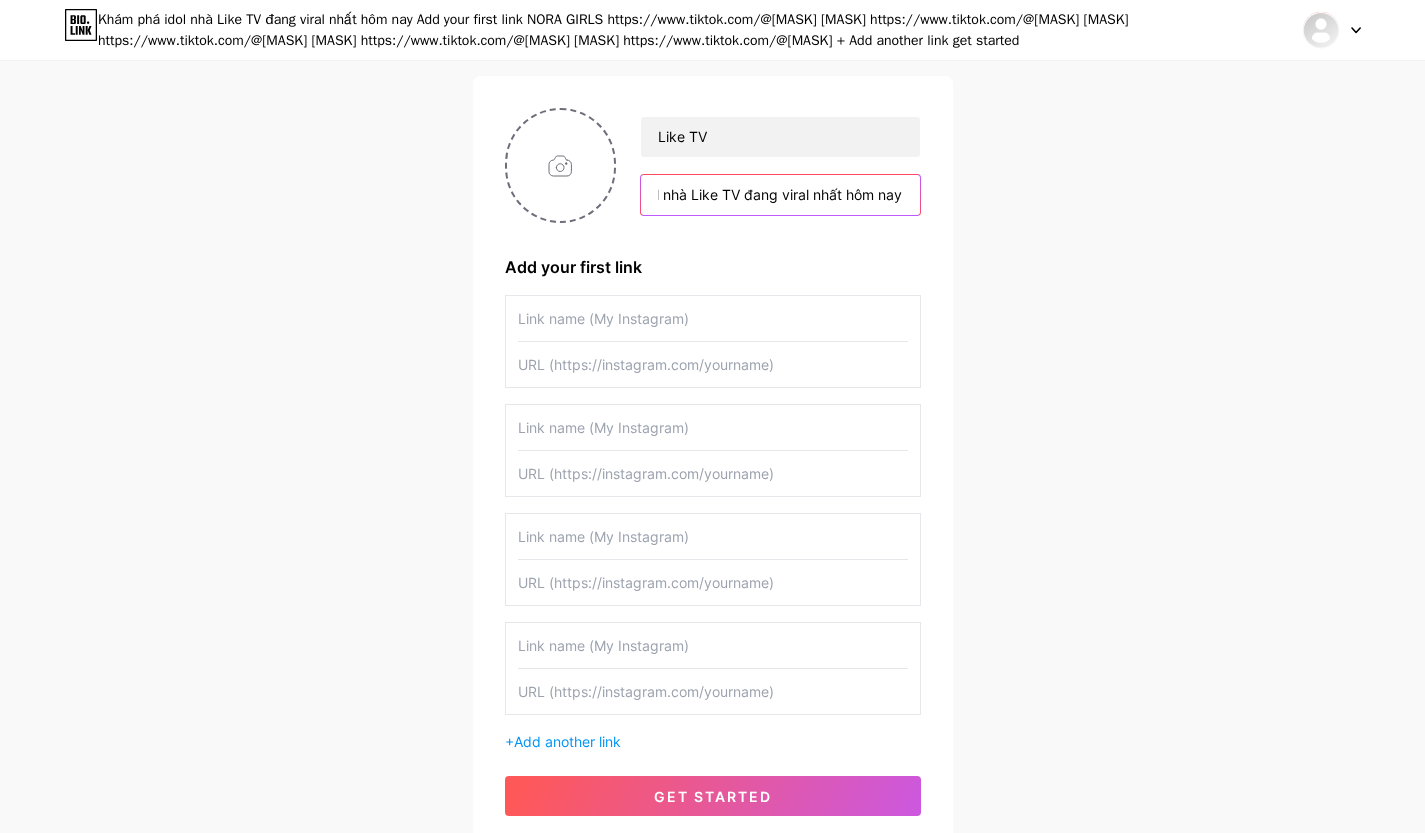 scroll, scrollTop: 87, scrollLeft: 0, axis: vertical 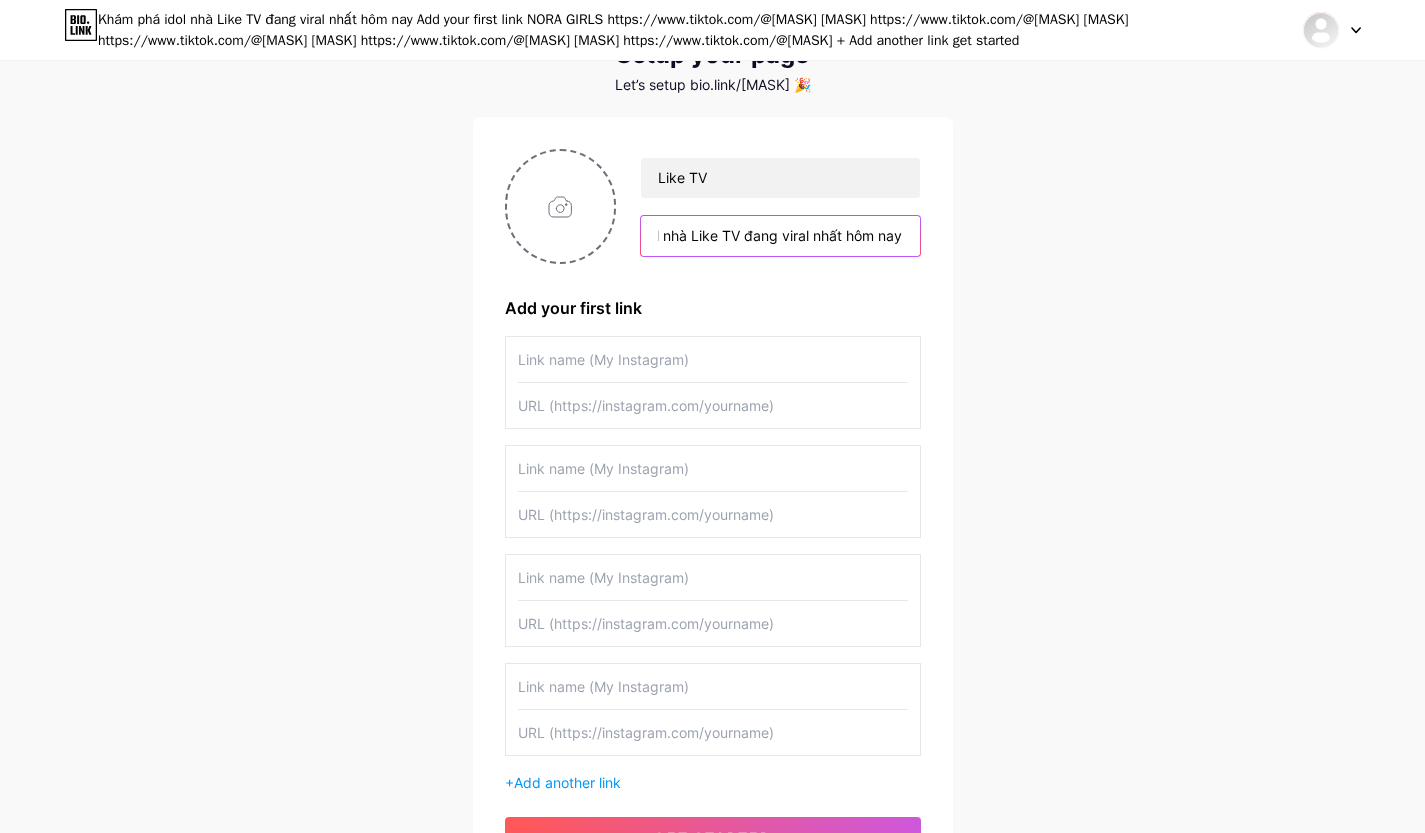 click on "Khám phá idol nhà Like TV đang viral nhất hôm nay" at bounding box center [780, 236] 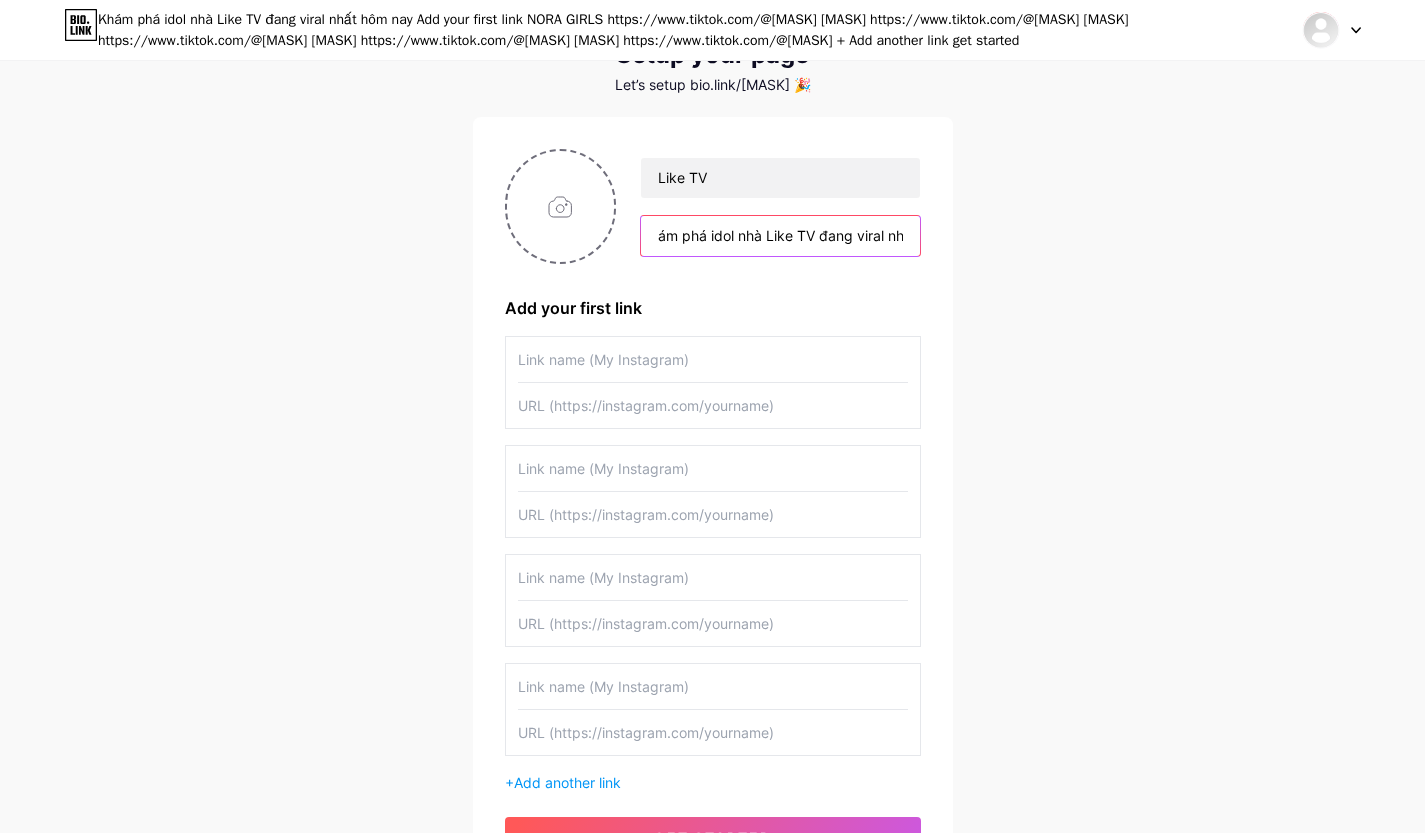 scroll, scrollTop: 0, scrollLeft: 0, axis: both 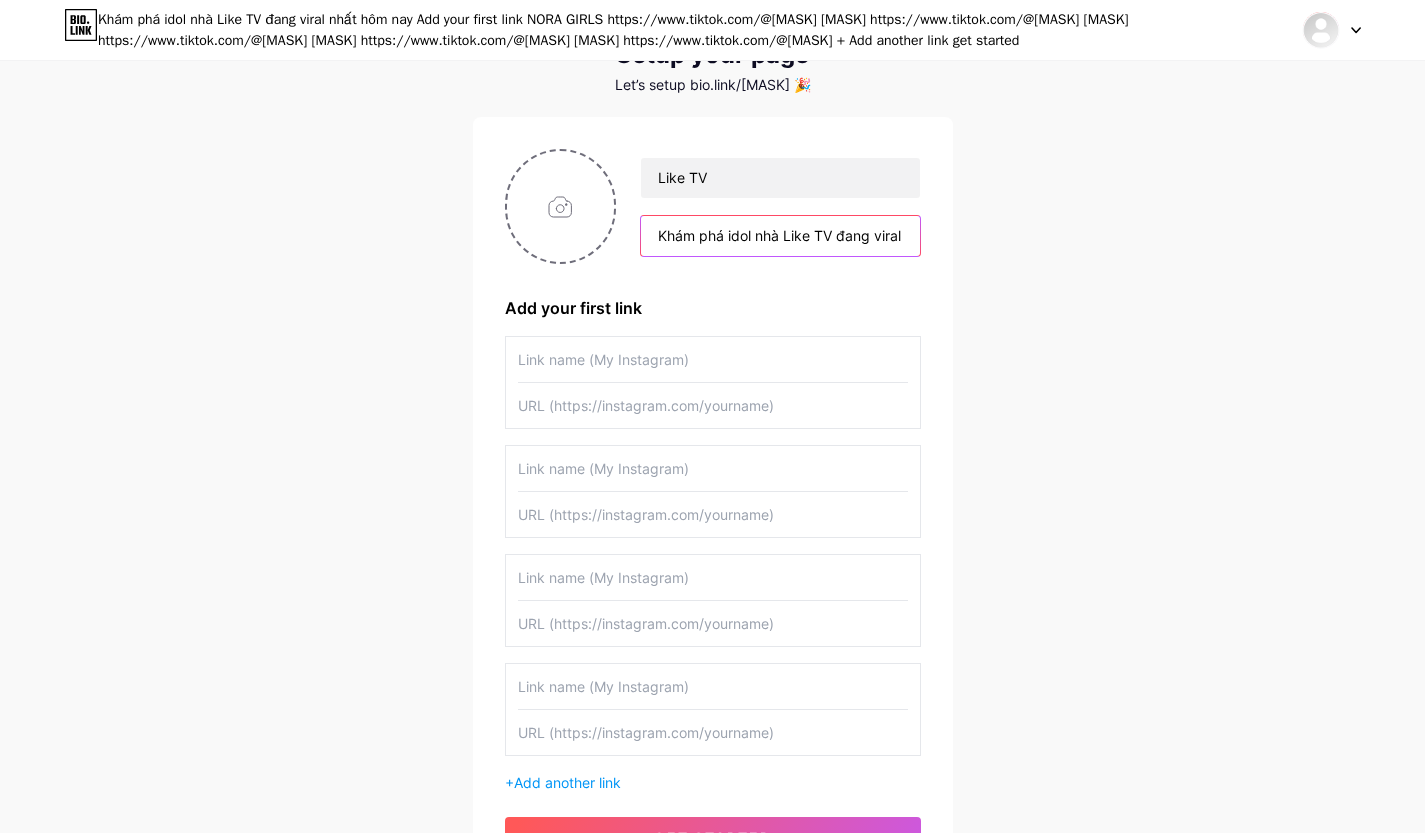 drag, startPoint x: 663, startPoint y: 236, endPoint x: 641, endPoint y: 237, distance: 22.022715 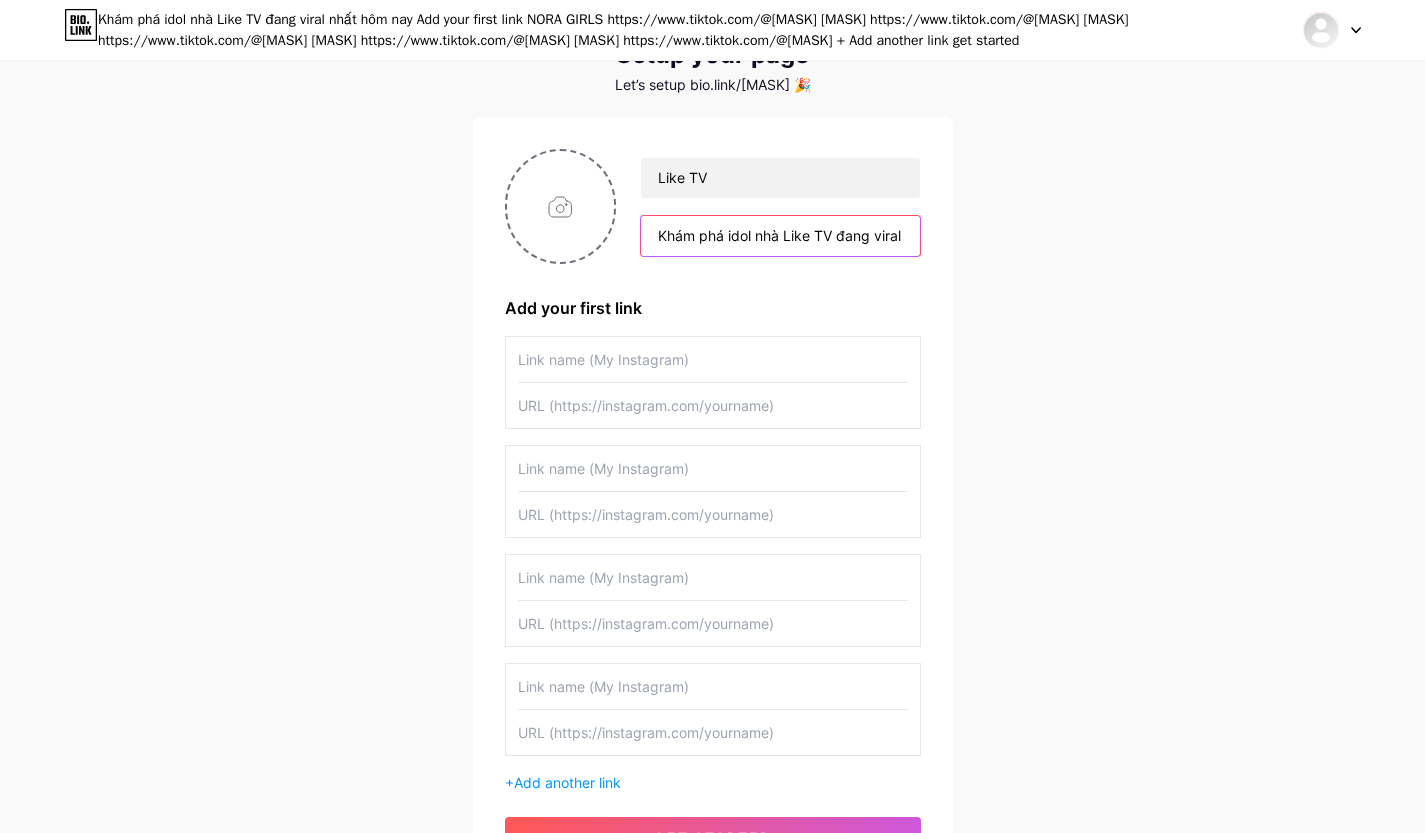 paste on "🔥" 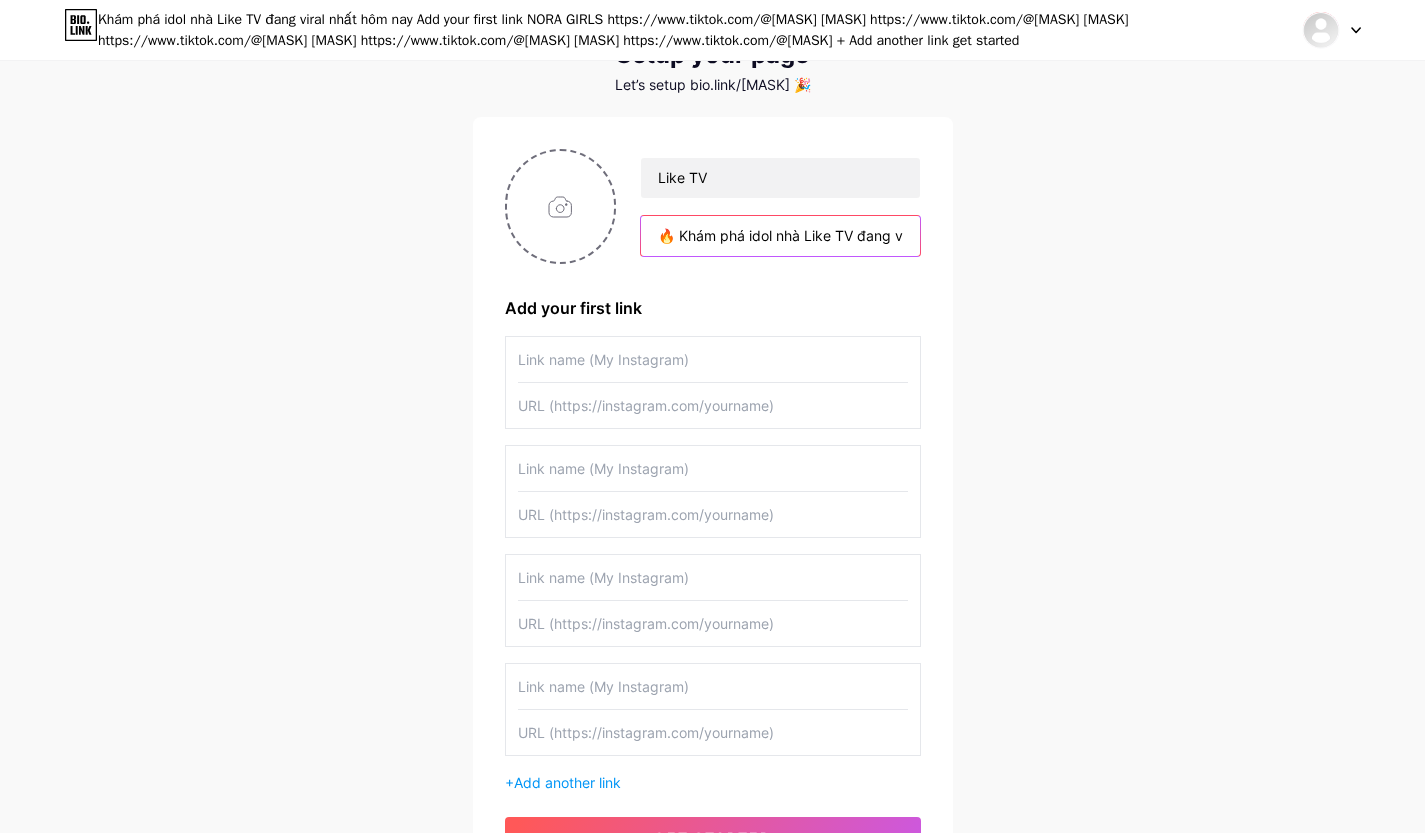 click on "🔥 Khám phá idol nhà Like TV đang viral nhất hôm nay" at bounding box center [780, 236] 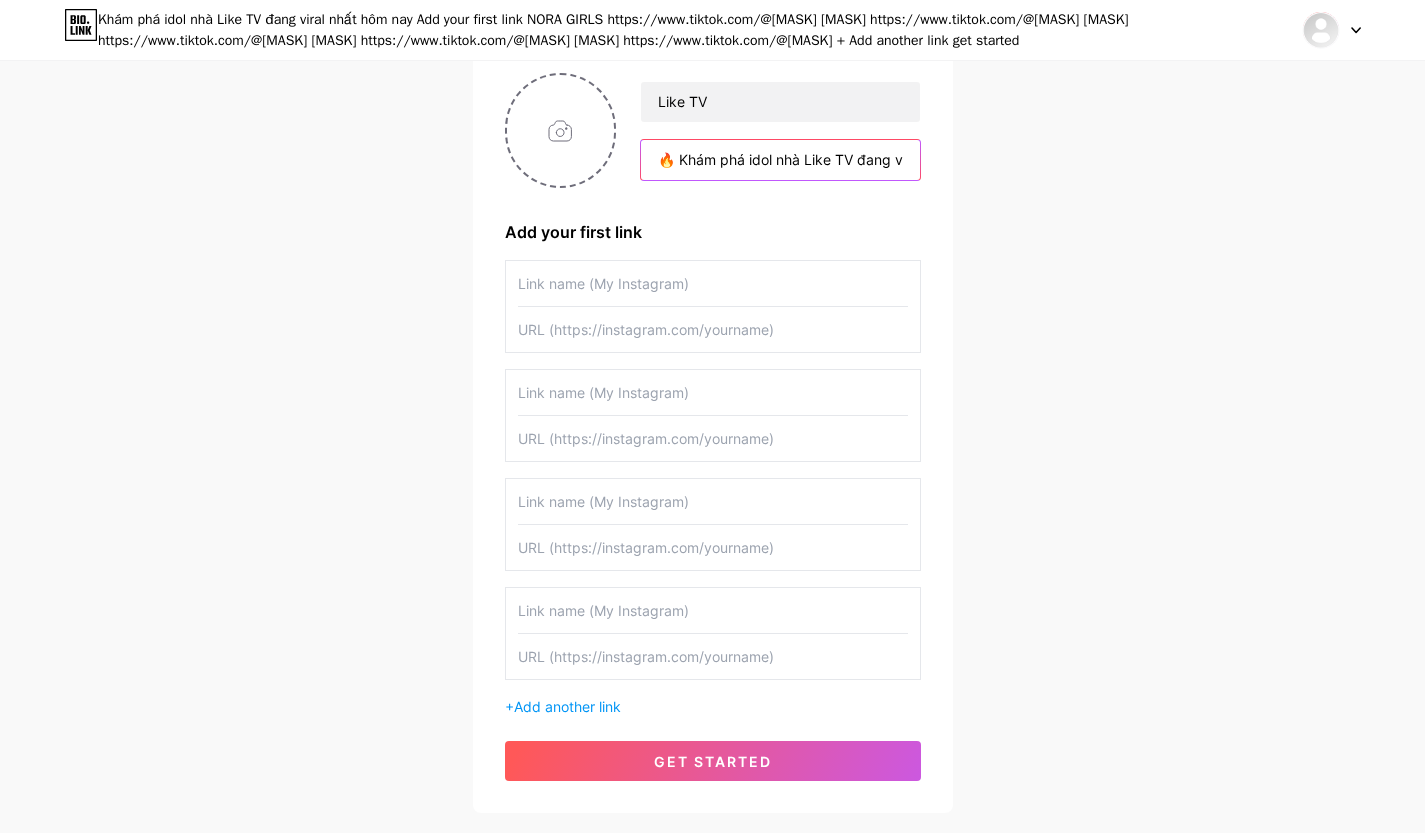 scroll, scrollTop: 187, scrollLeft: 0, axis: vertical 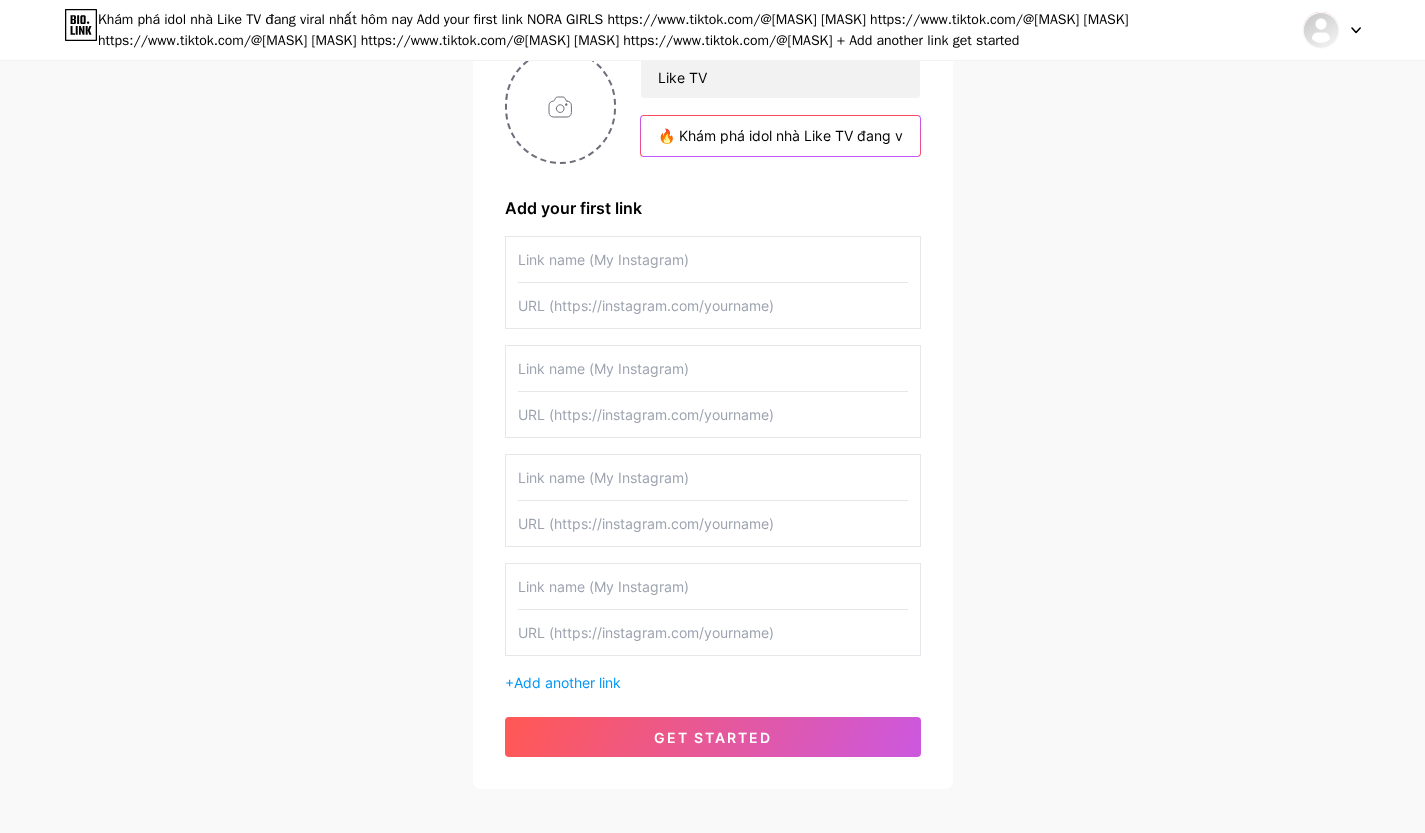 type on "🔥 Khám phá idol nhà Like TV đang viral nhất hôm nay" 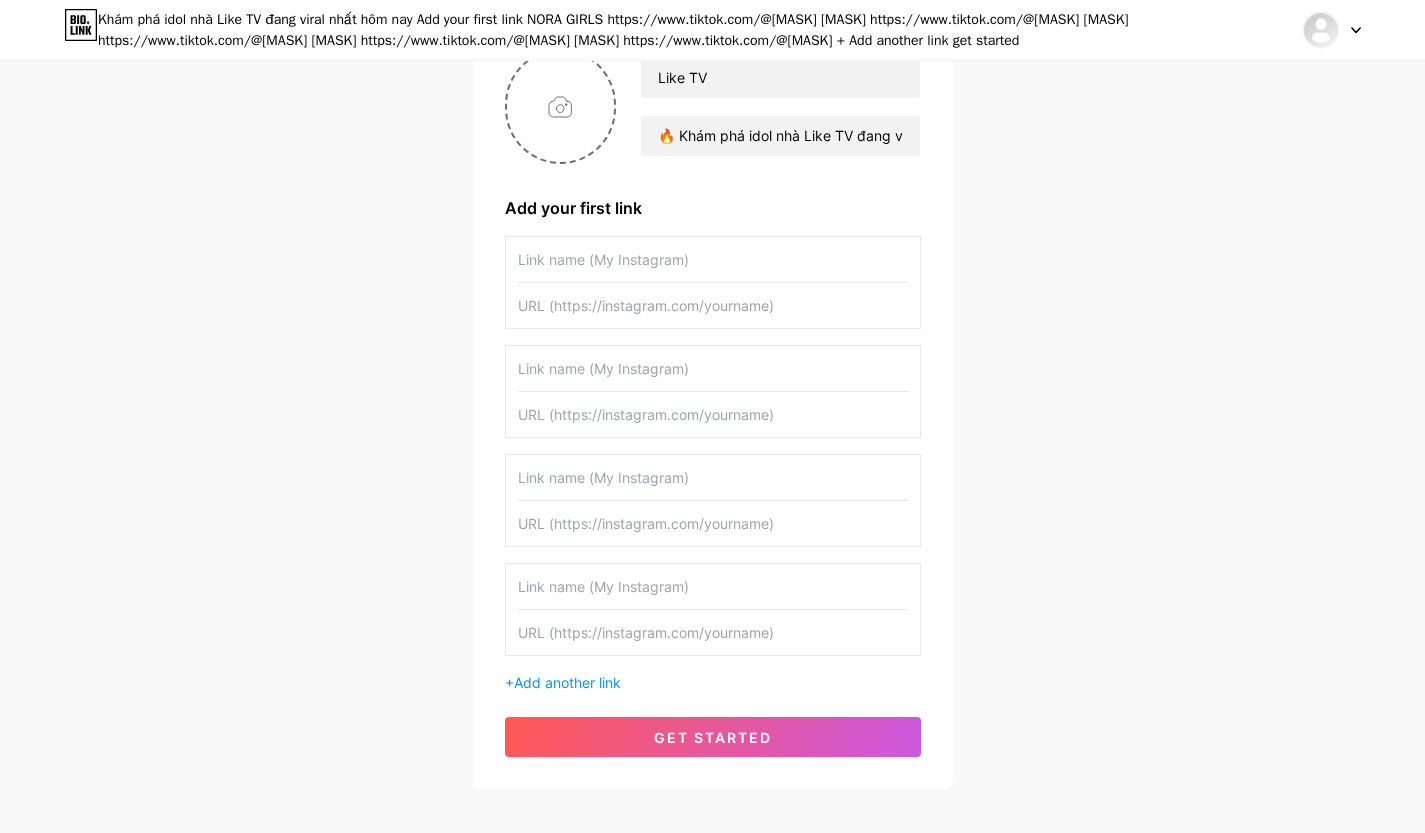 click at bounding box center [713, 259] 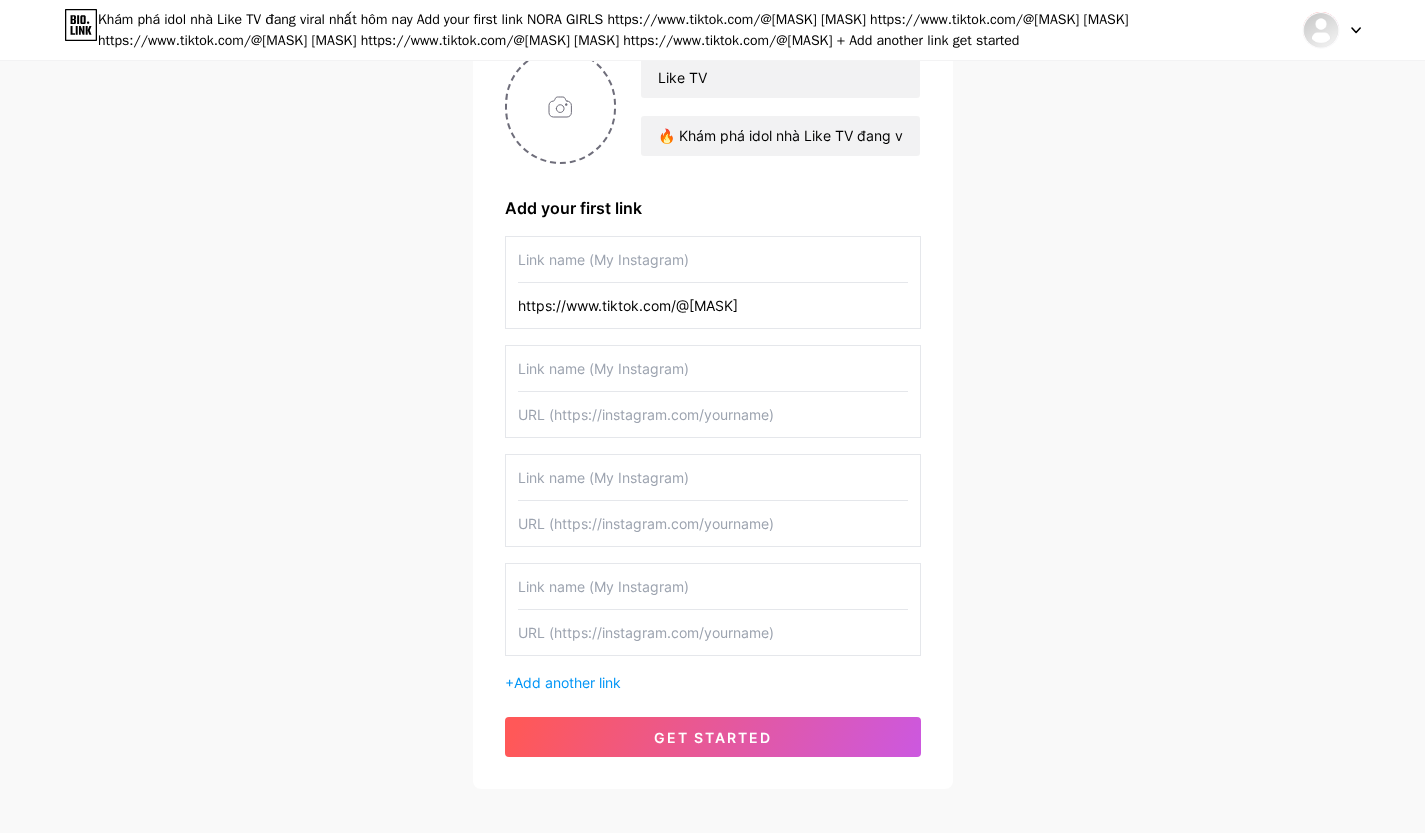 type on "https://www.tiktok.com/@[MASK]" 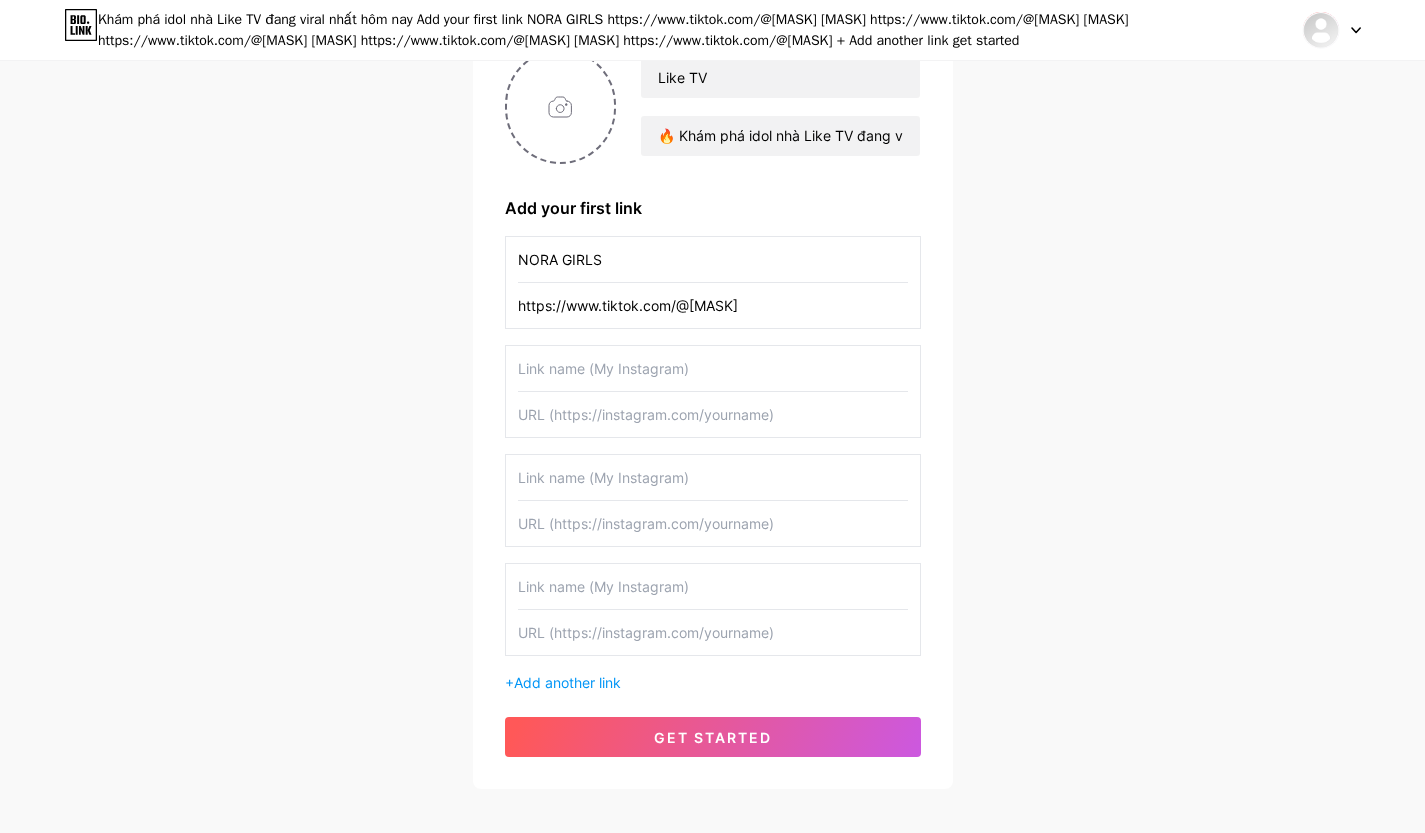 type on "NORA GIRLS" 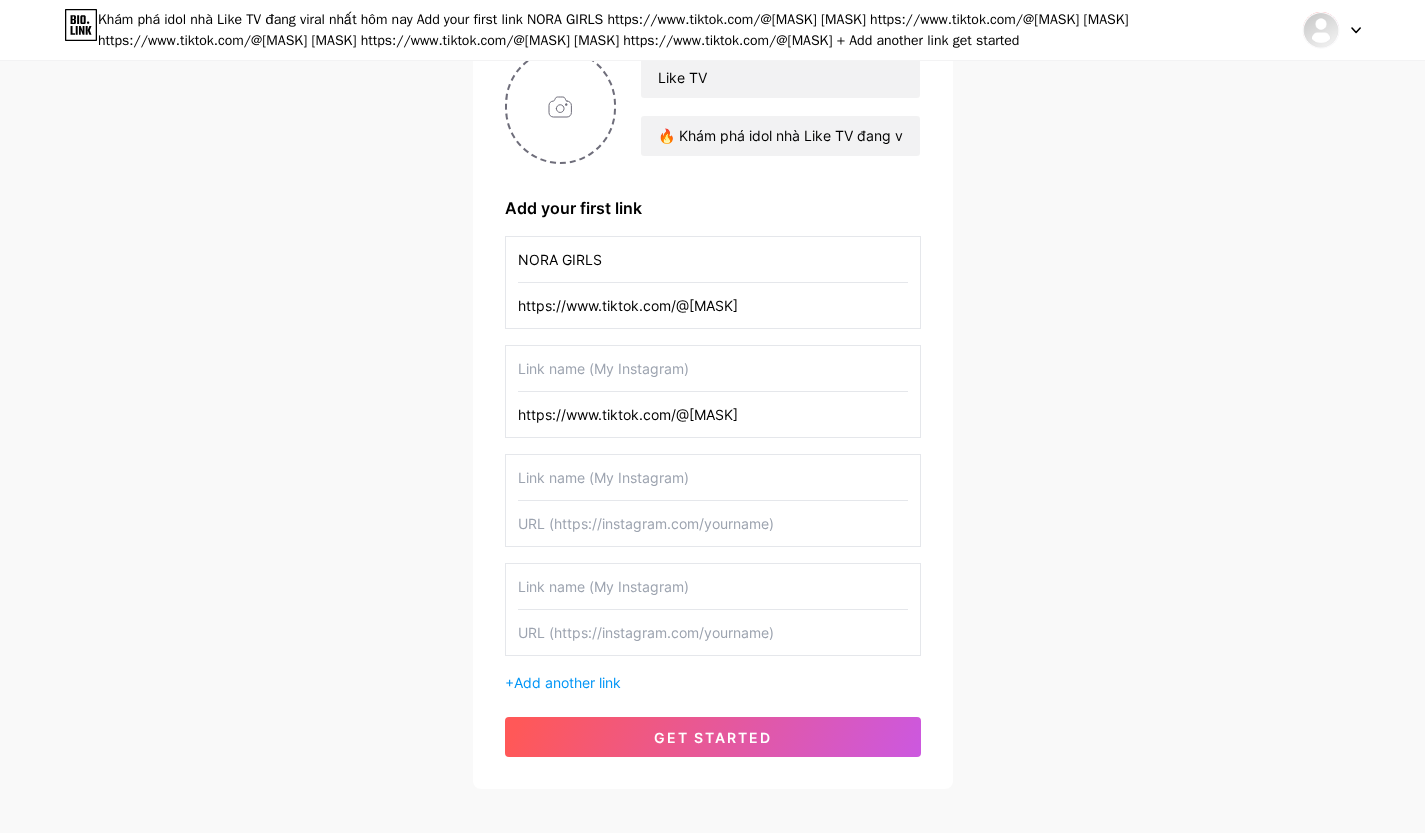 type on "https://www.tiktok.com/@[MASK]" 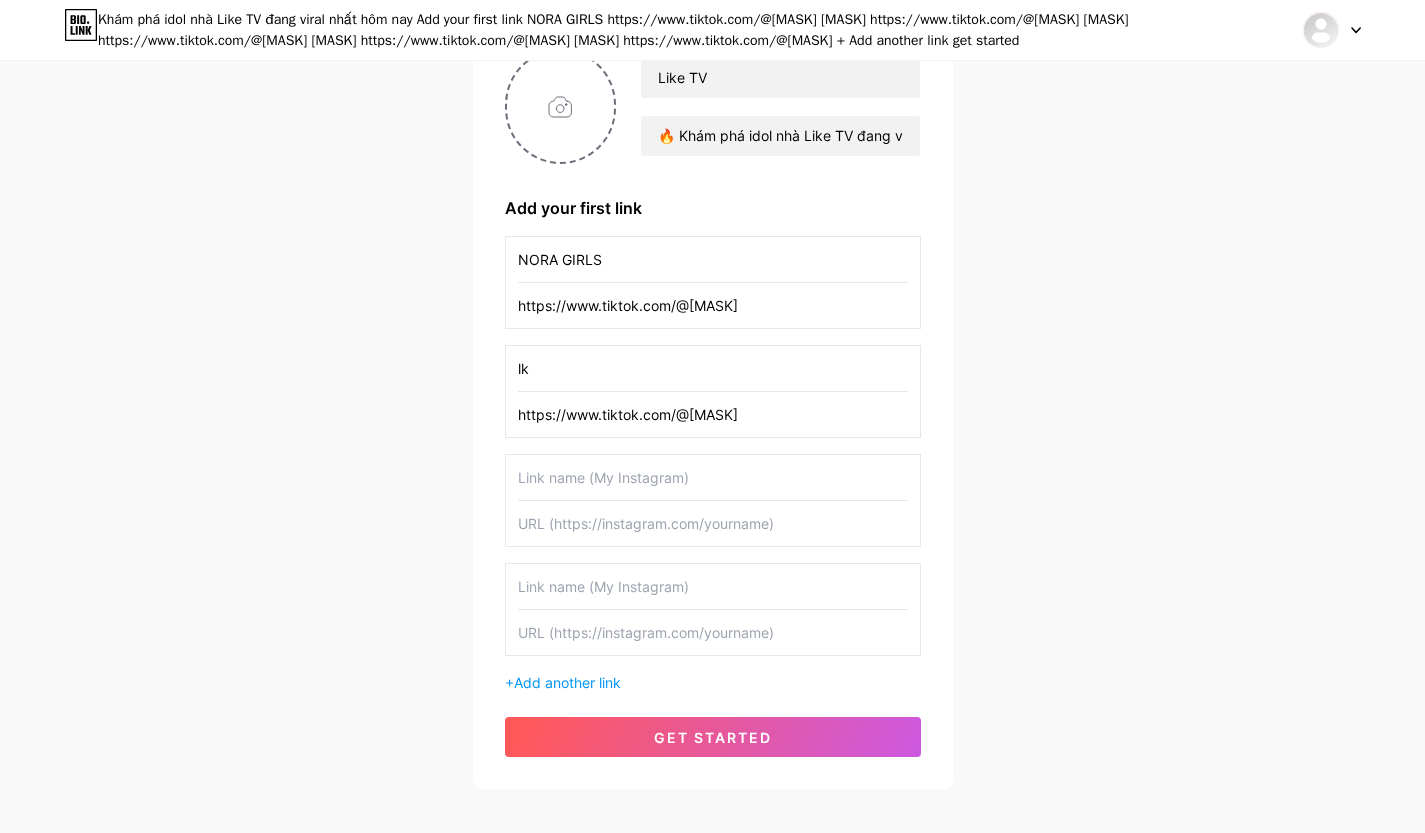 type on "l" 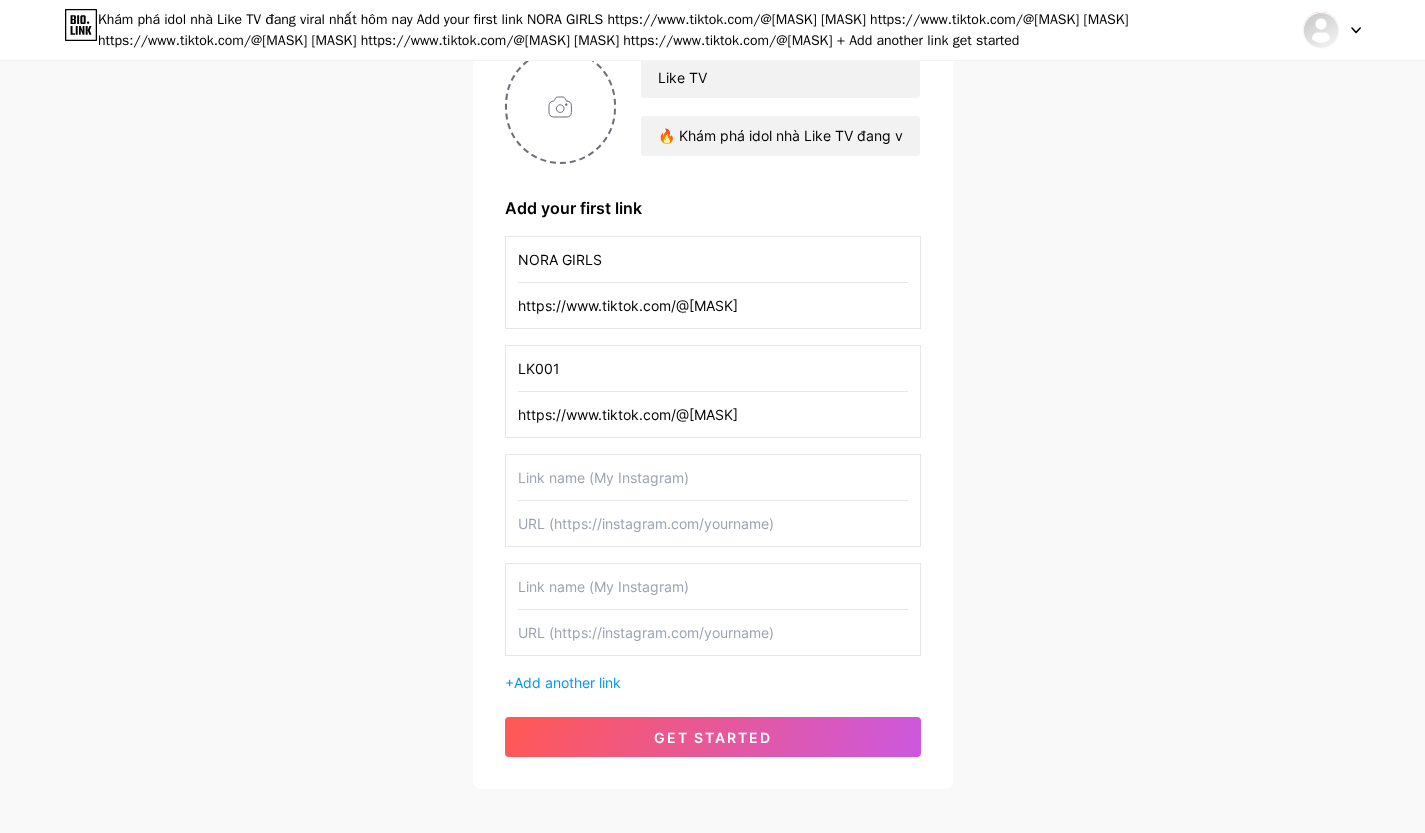 type on "LK001" 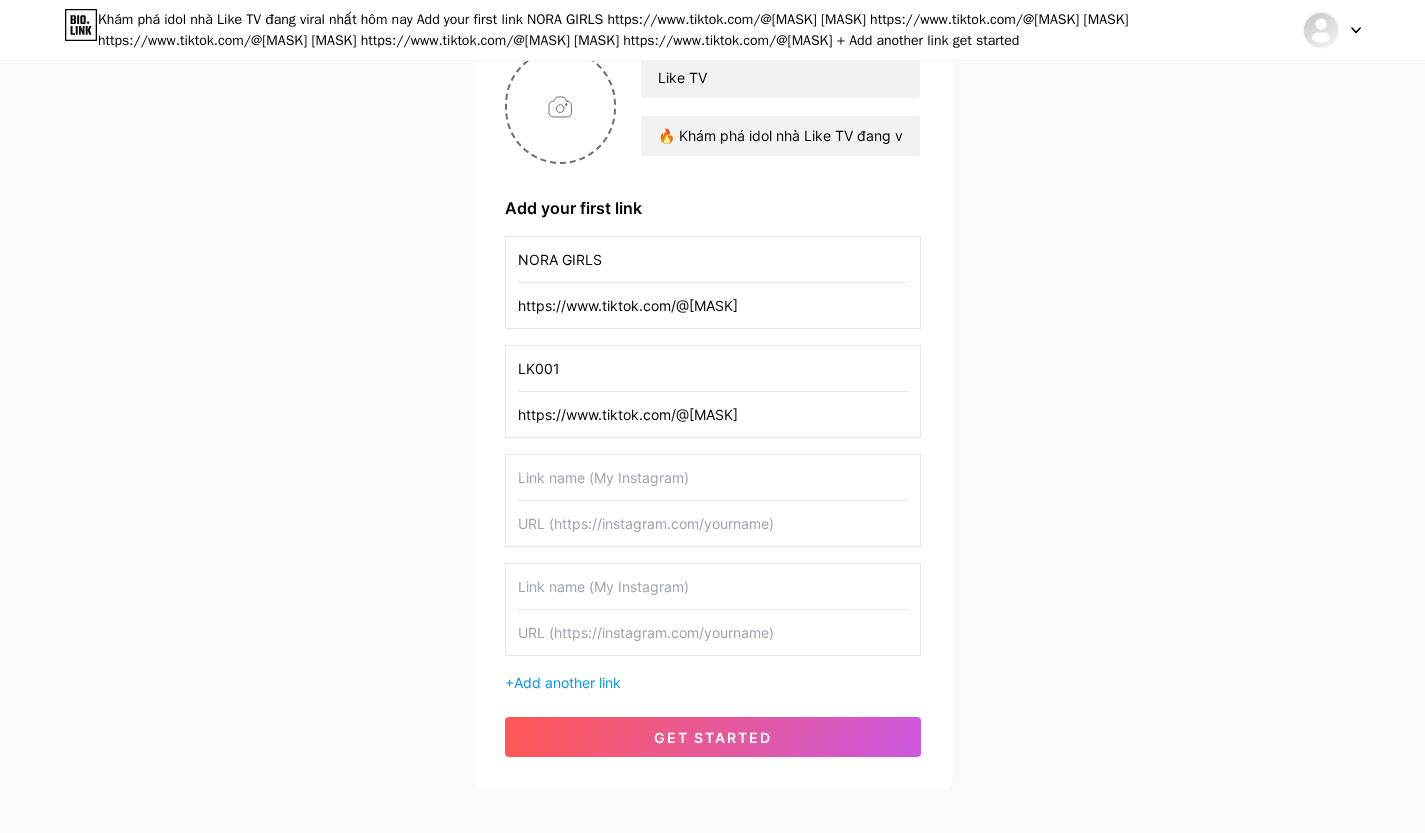 click at bounding box center [713, 477] 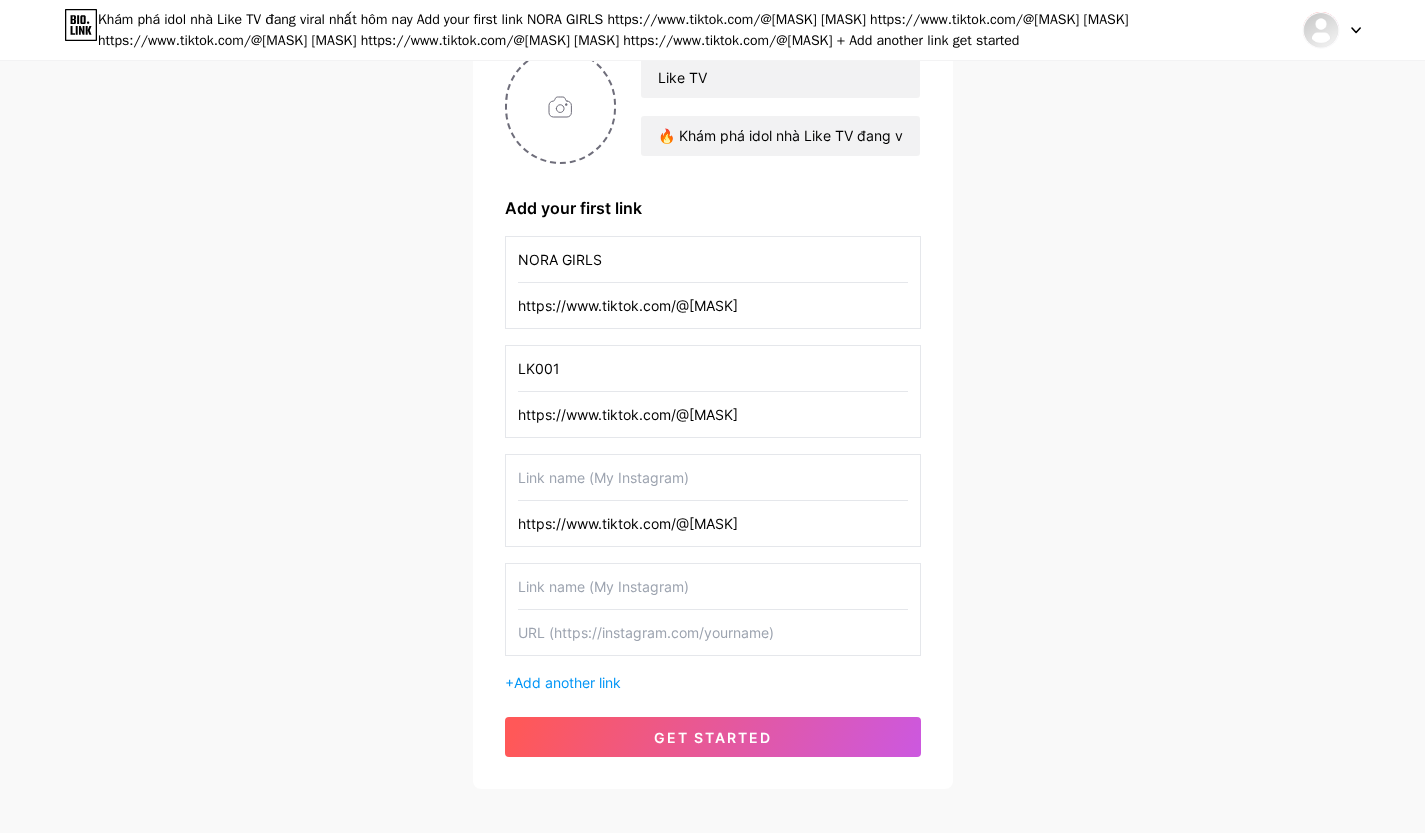 type on "https://www.tiktok.com/@[MASK]" 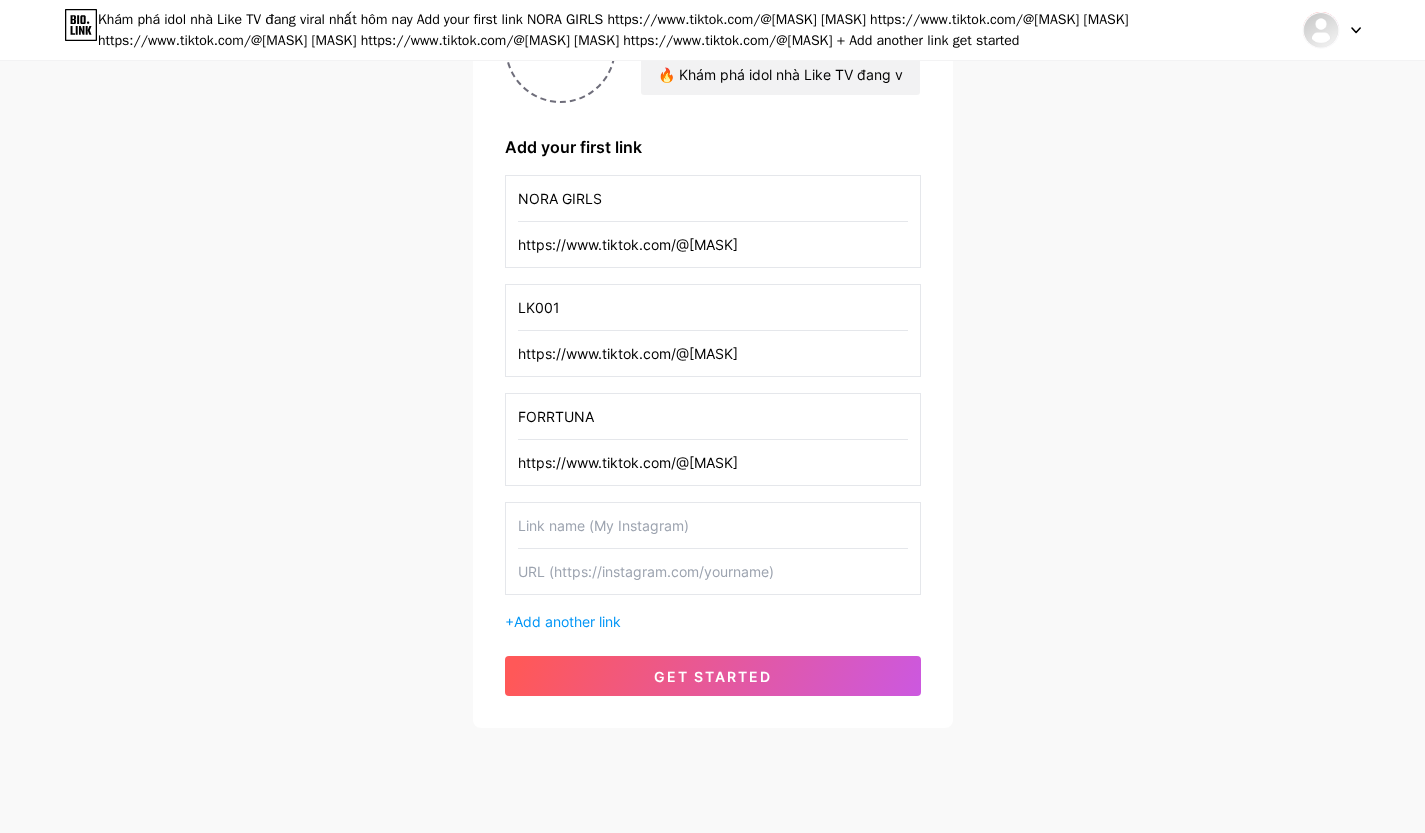 scroll, scrollTop: 287, scrollLeft: 0, axis: vertical 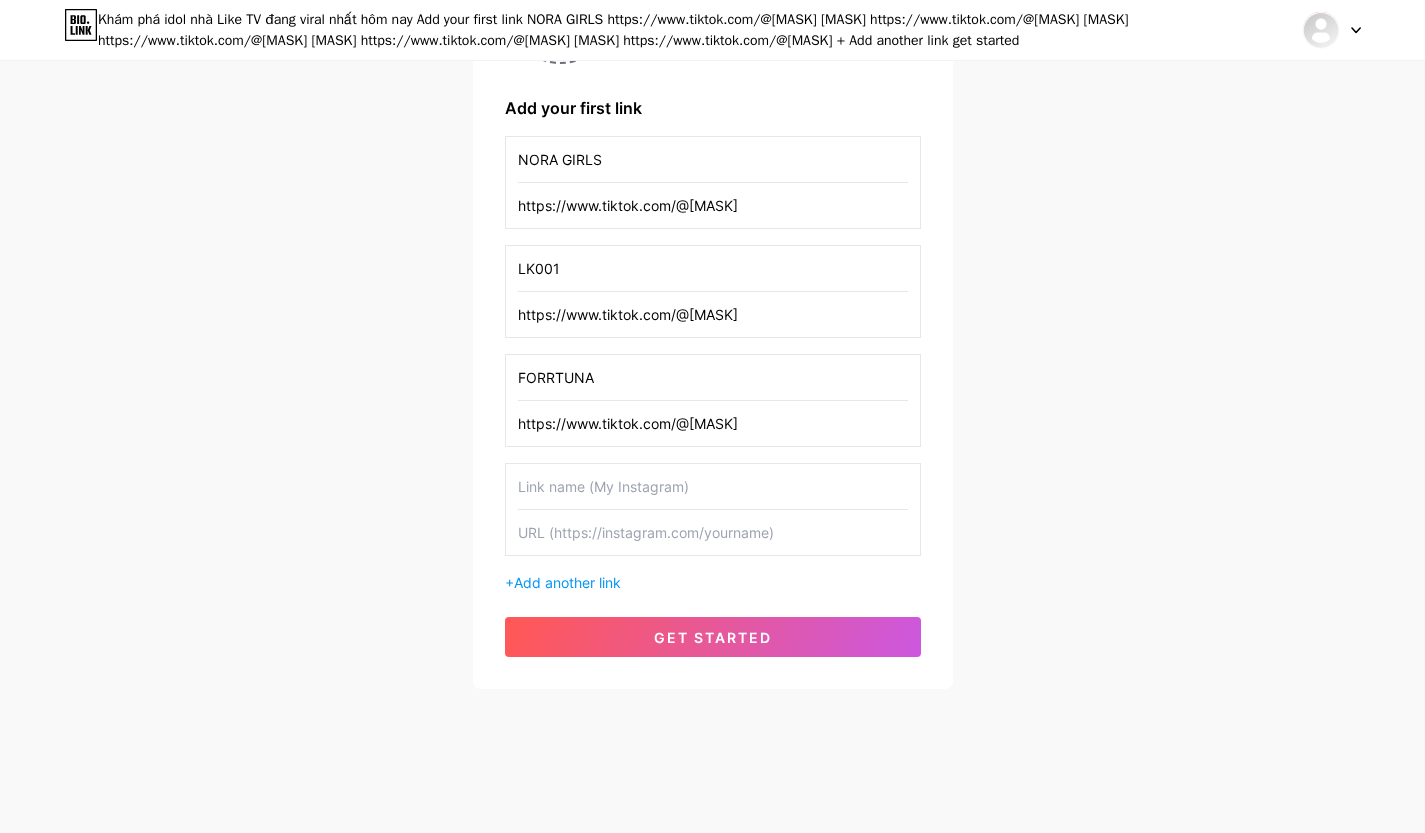 type on "FORRTUNA" 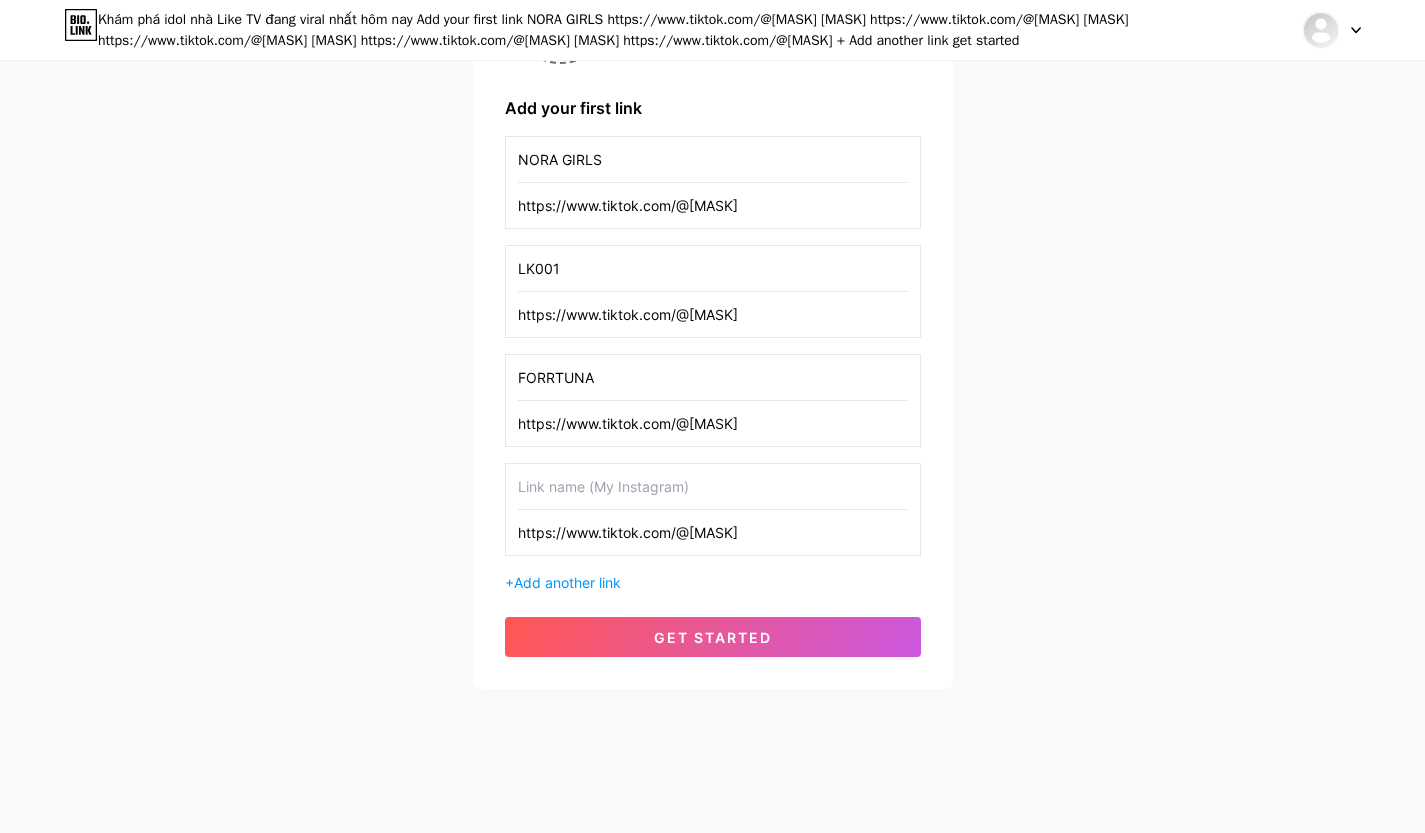 type on "https://www.tiktok.com/@[MASK]" 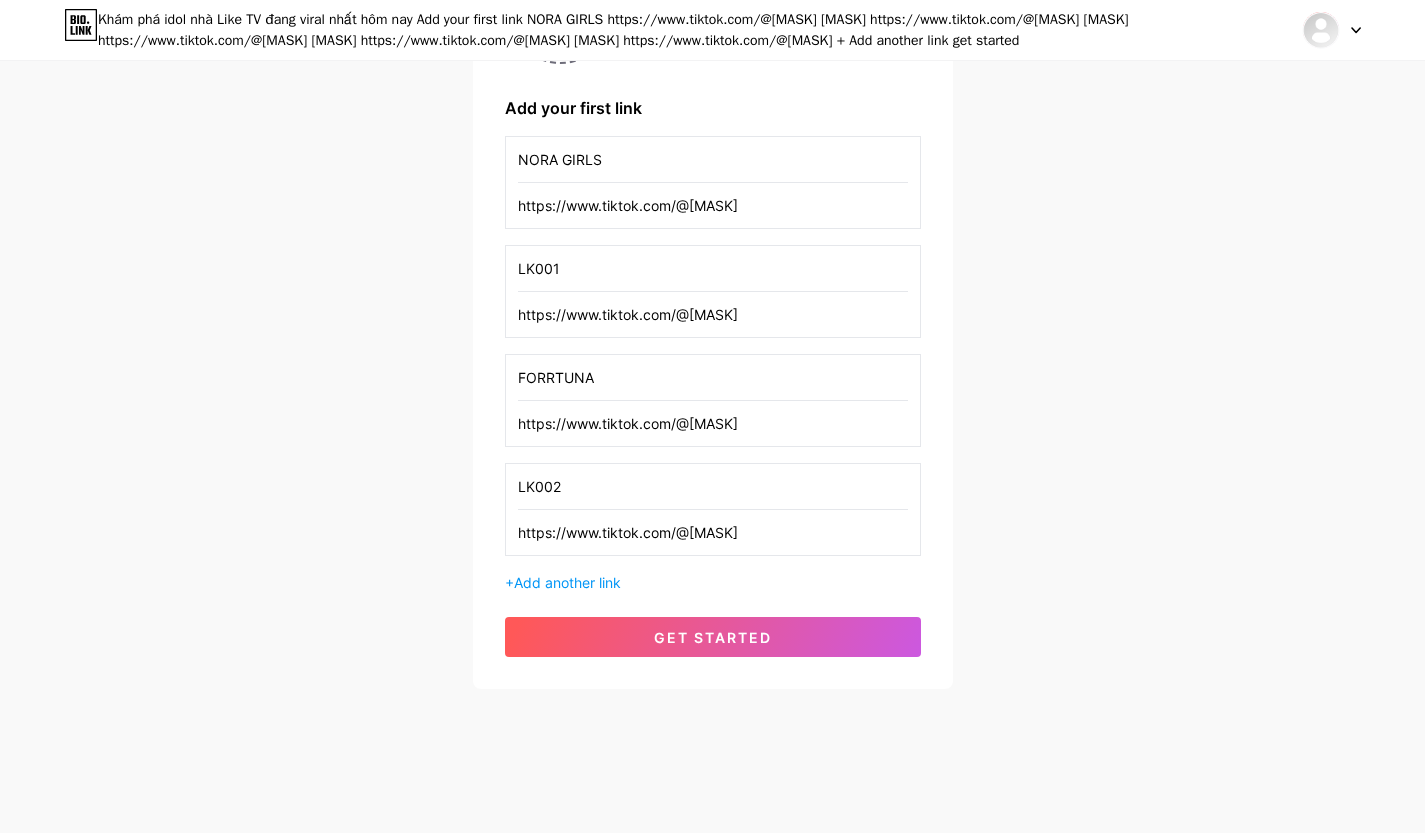 type on "LK002" 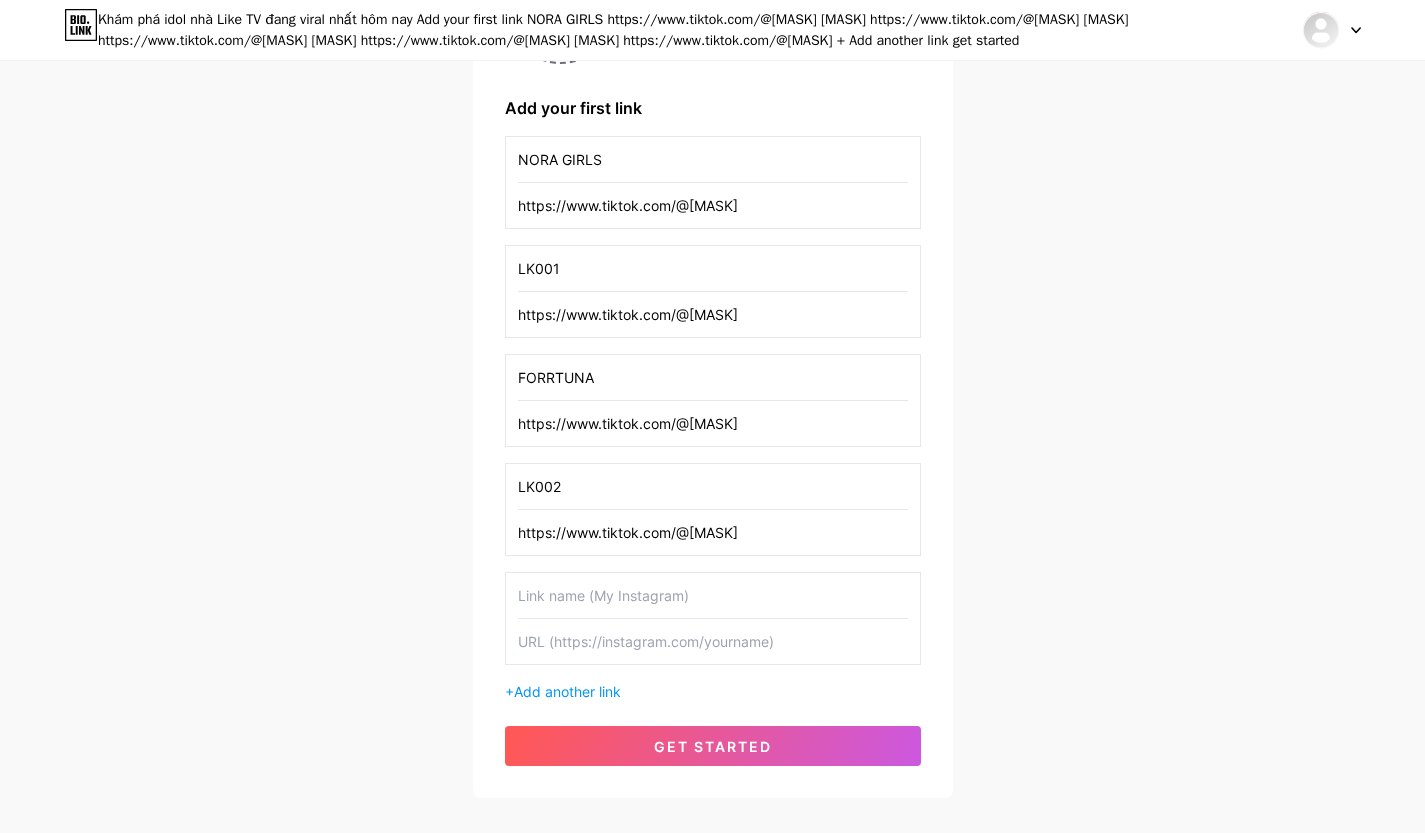 click at bounding box center [713, 641] 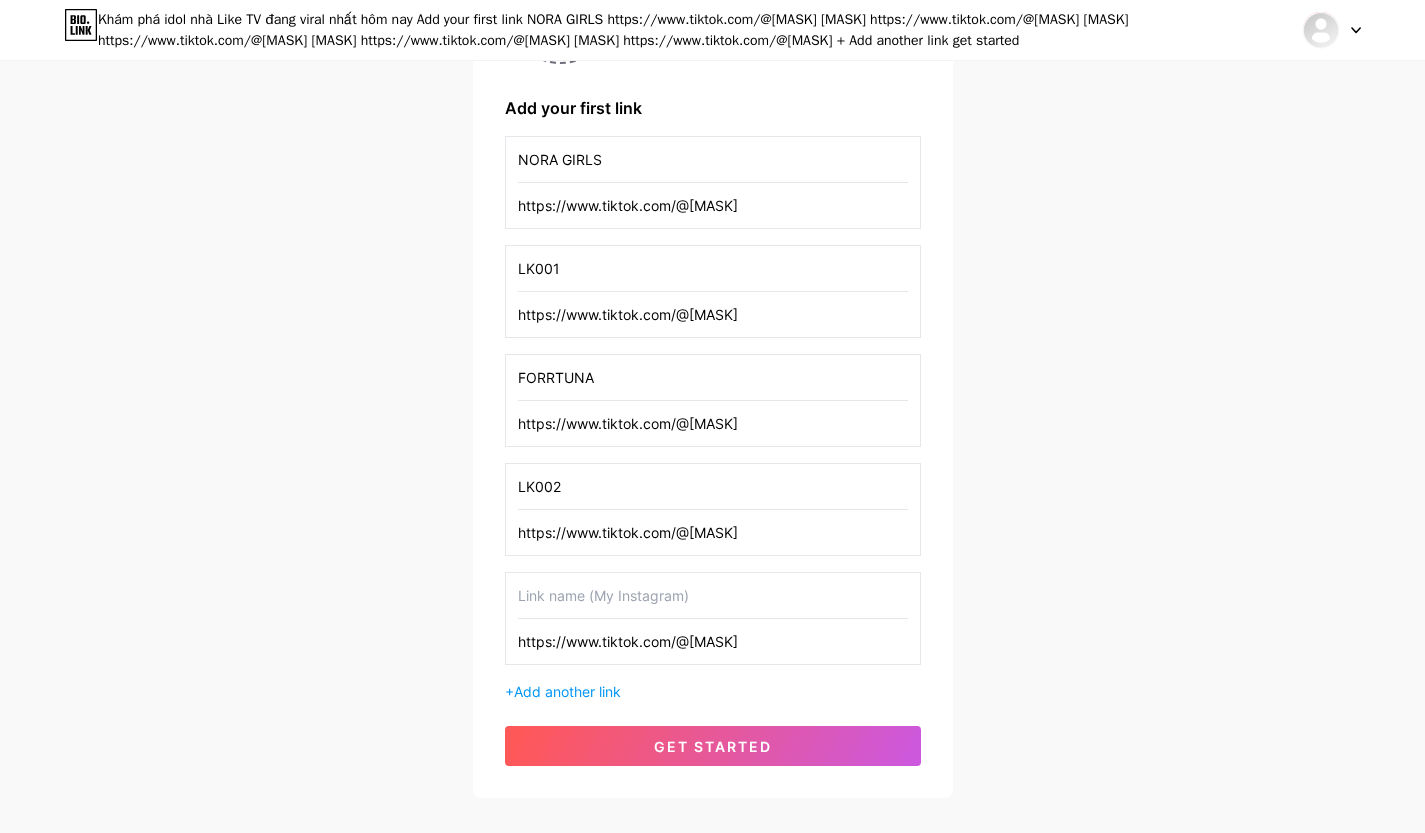 type on "https://www.tiktok.com/@[MASK]" 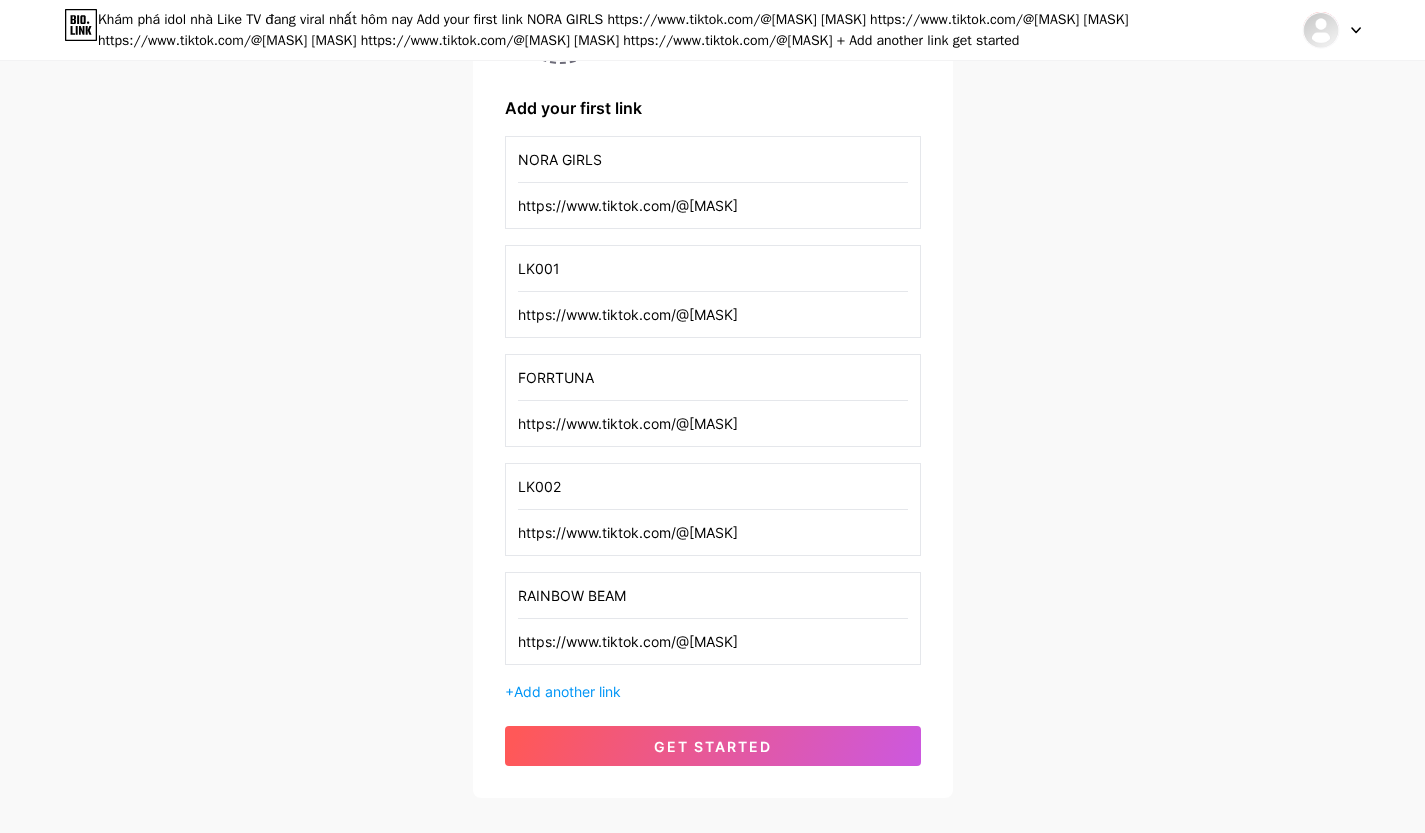 type on "RAINBOW BEAM" 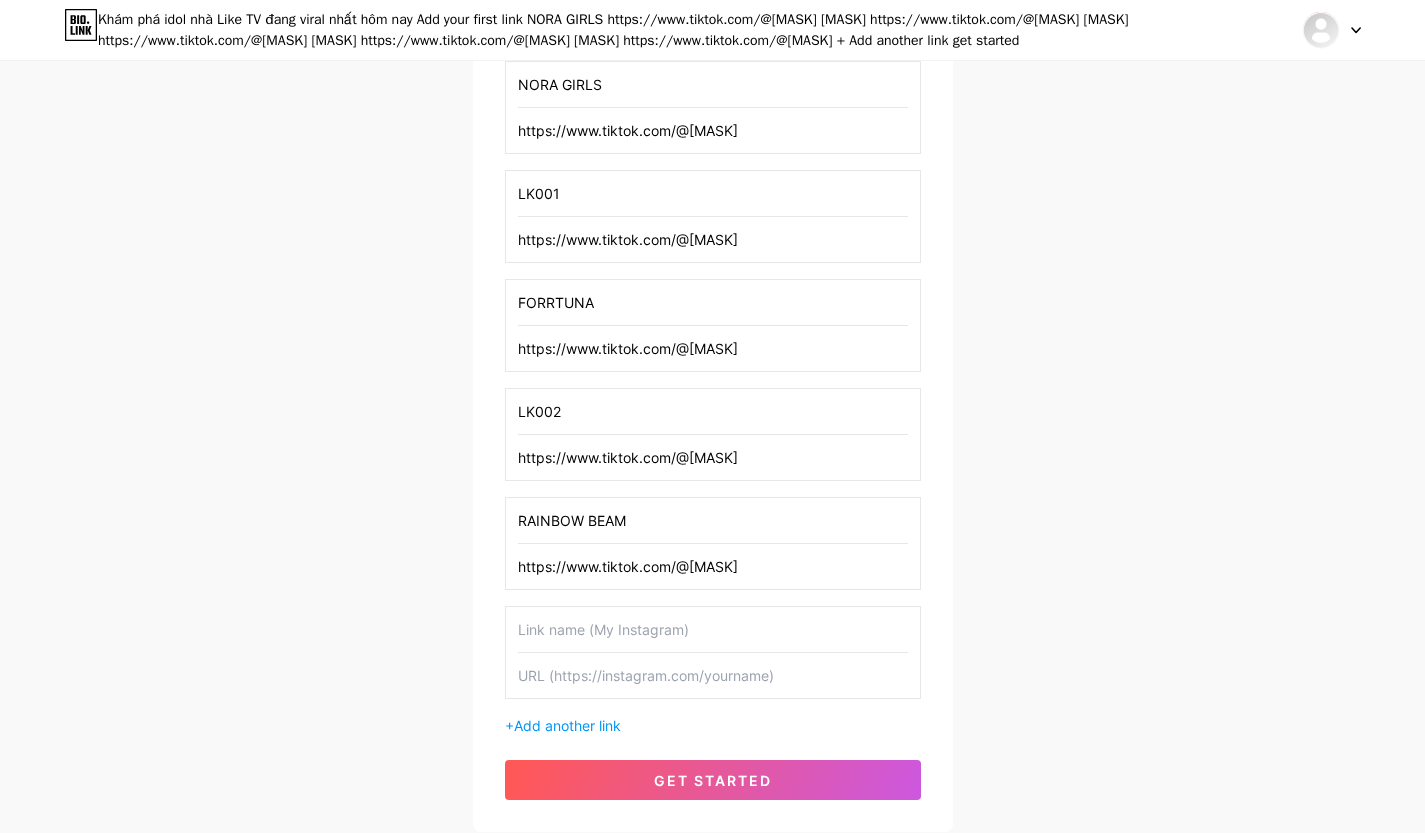 scroll, scrollTop: 387, scrollLeft: 0, axis: vertical 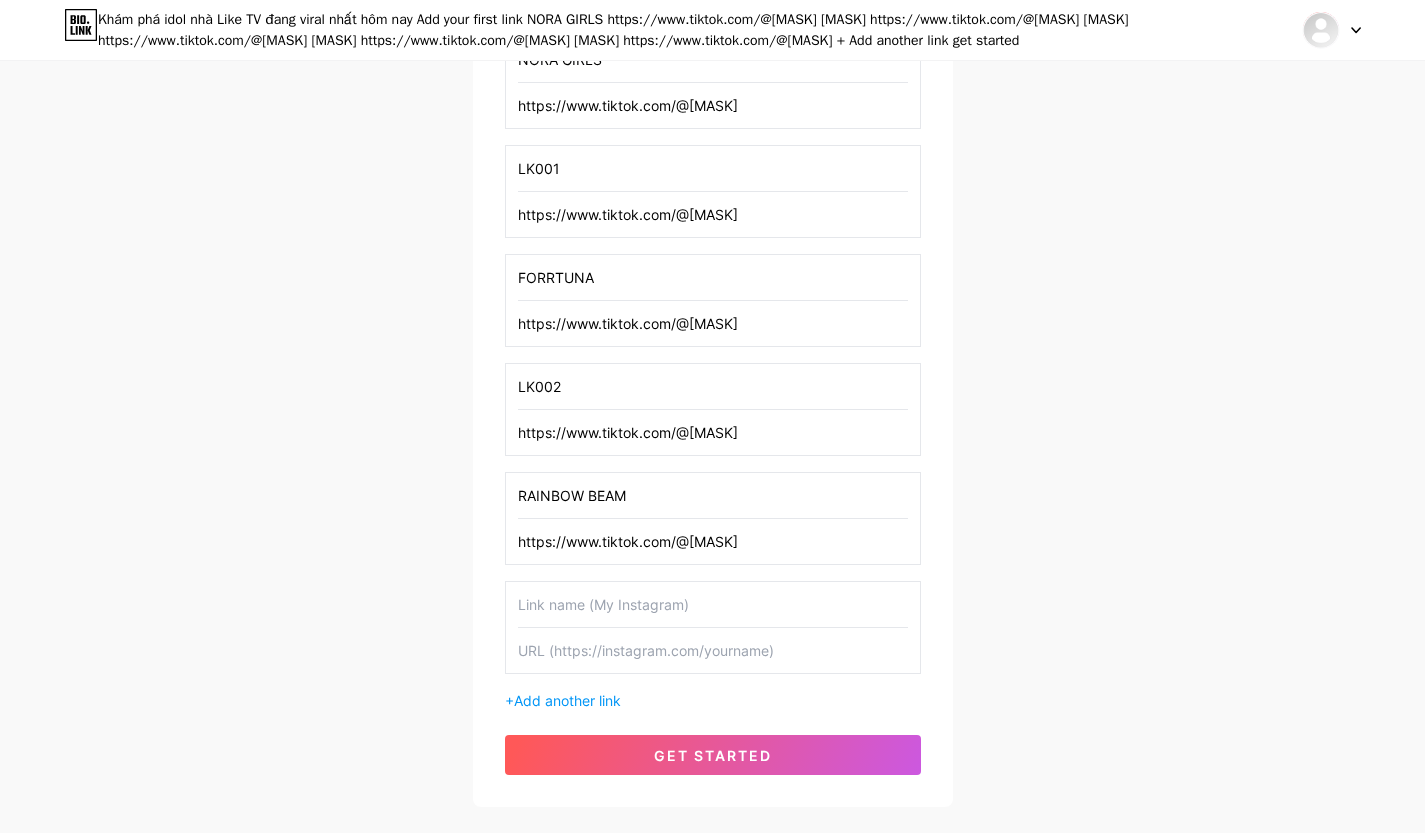drag, startPoint x: 656, startPoint y: 639, endPoint x: 660, endPoint y: 627, distance: 12.649111 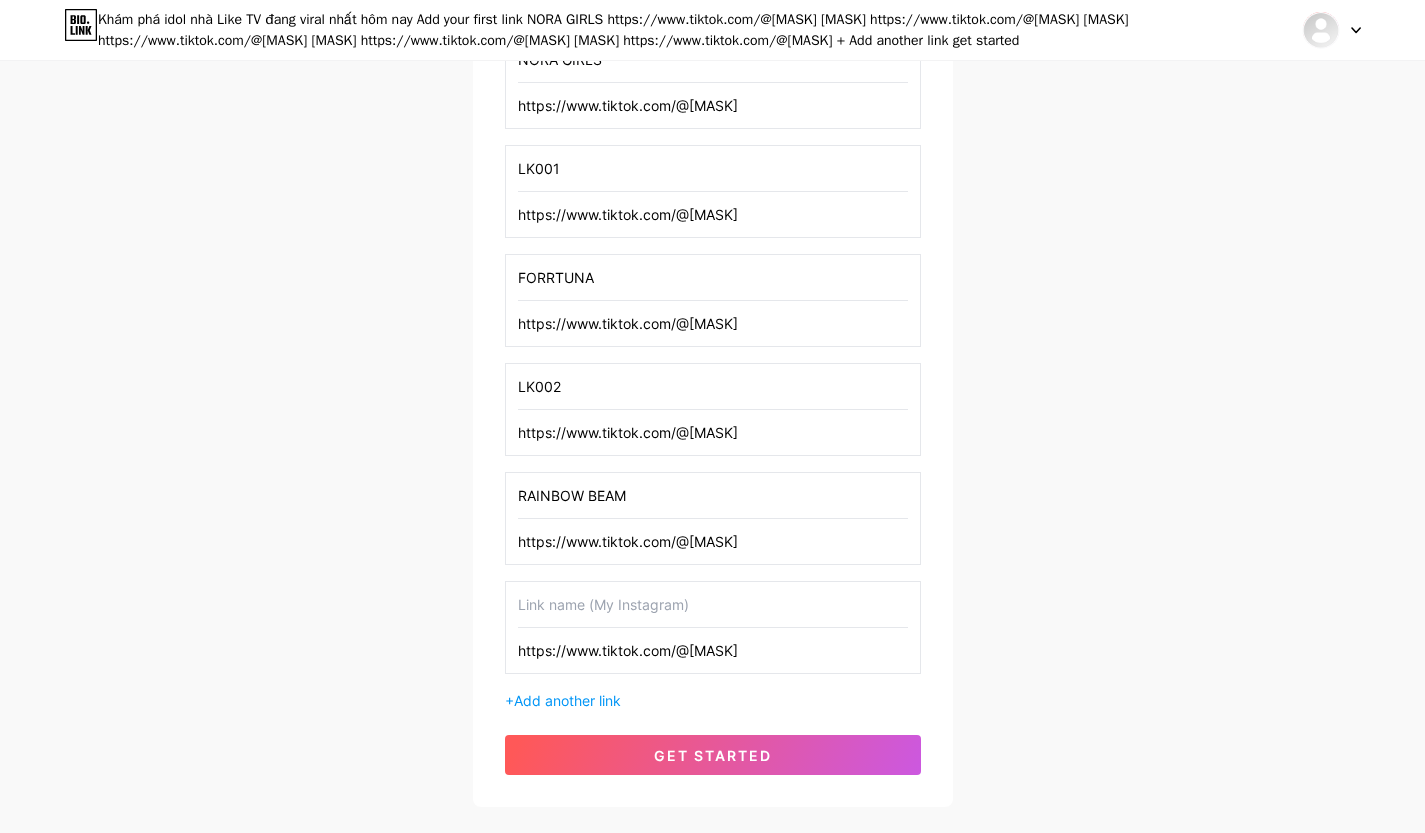 type on "https://www.tiktok.com/@[MASK]" 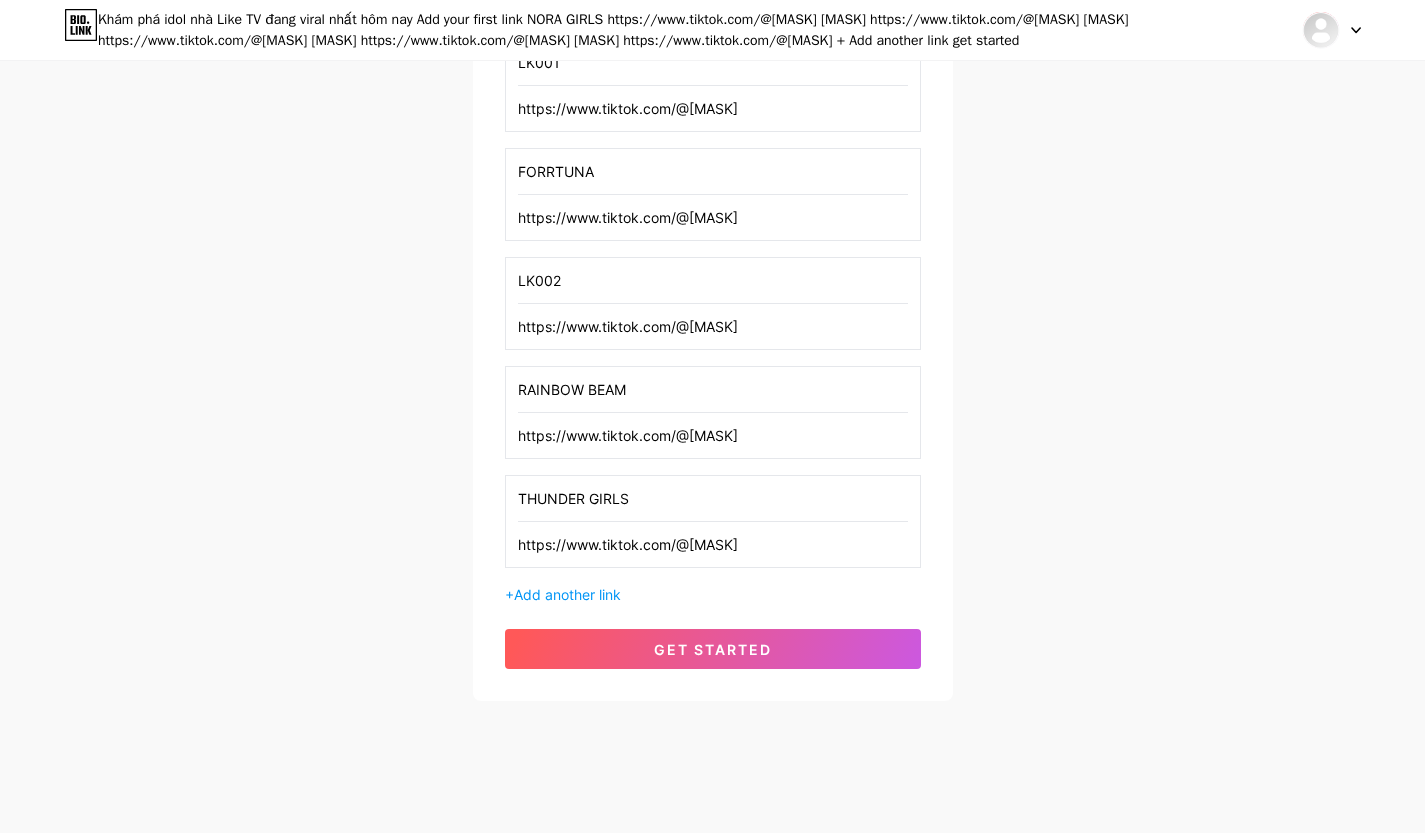 scroll, scrollTop: 505, scrollLeft: 0, axis: vertical 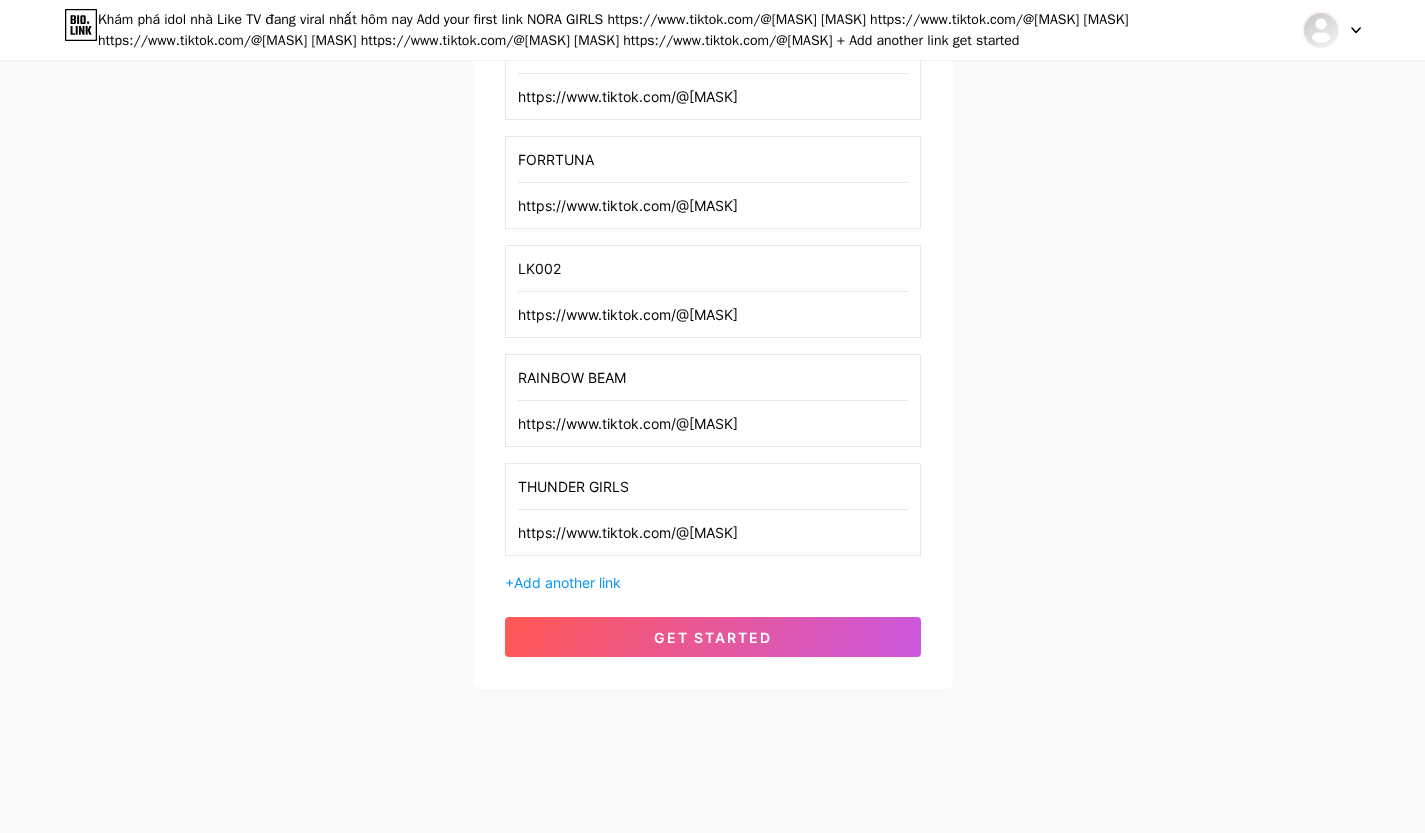 type on "THUNDER GIRLS" 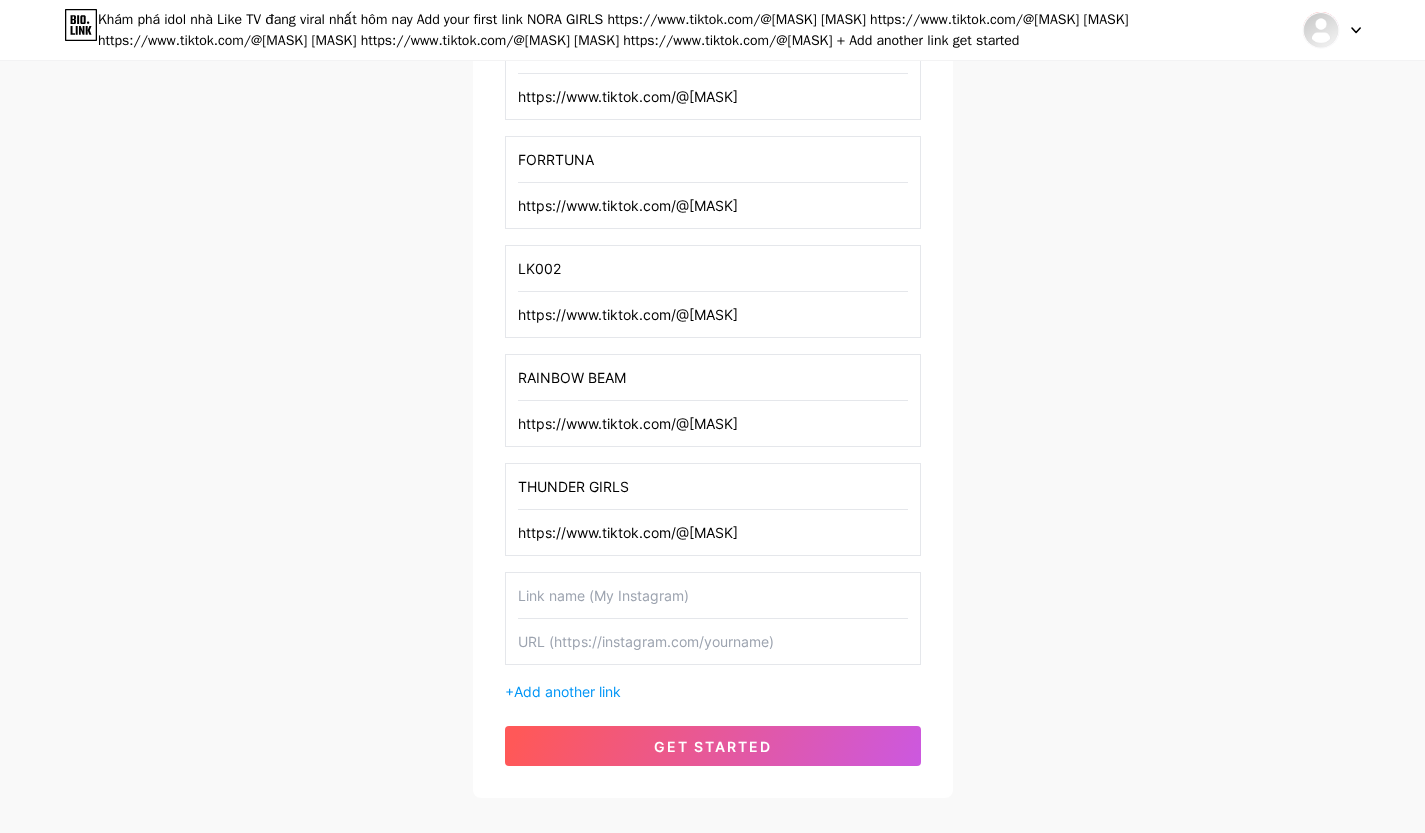 click at bounding box center [713, 595] 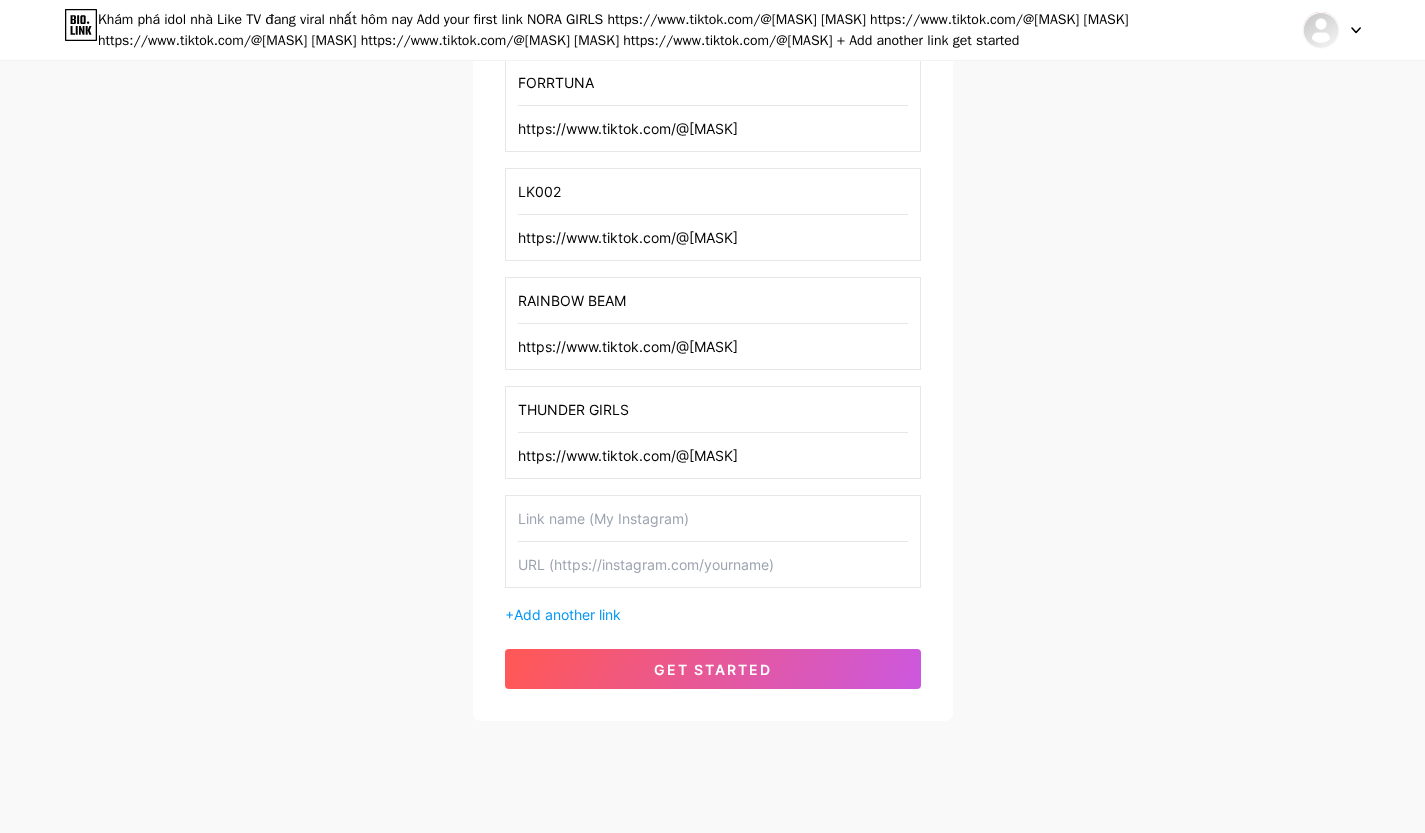 scroll, scrollTop: 605, scrollLeft: 0, axis: vertical 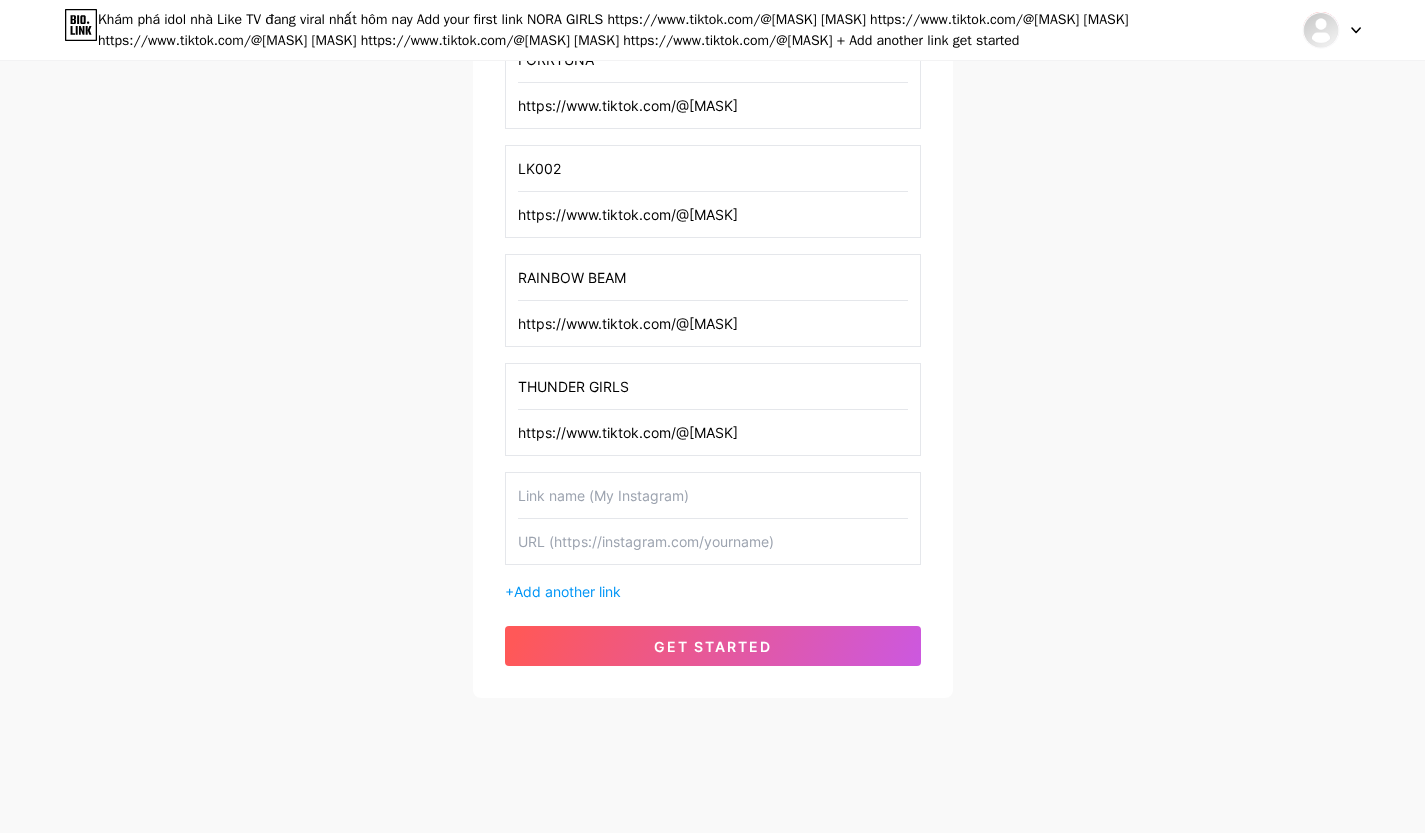 click at bounding box center [713, 541] 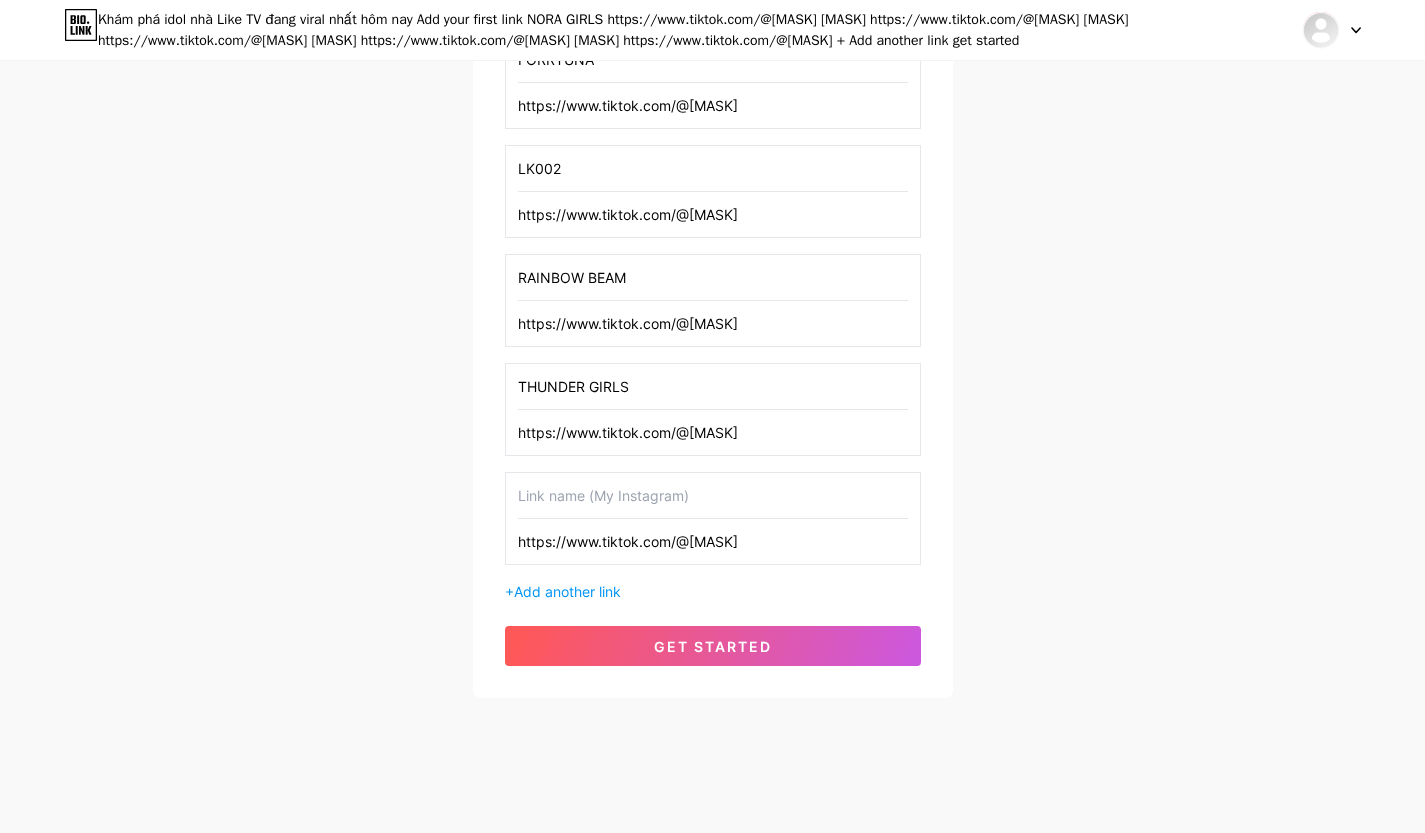 type on "https://www.tiktok.com/@[MASK]" 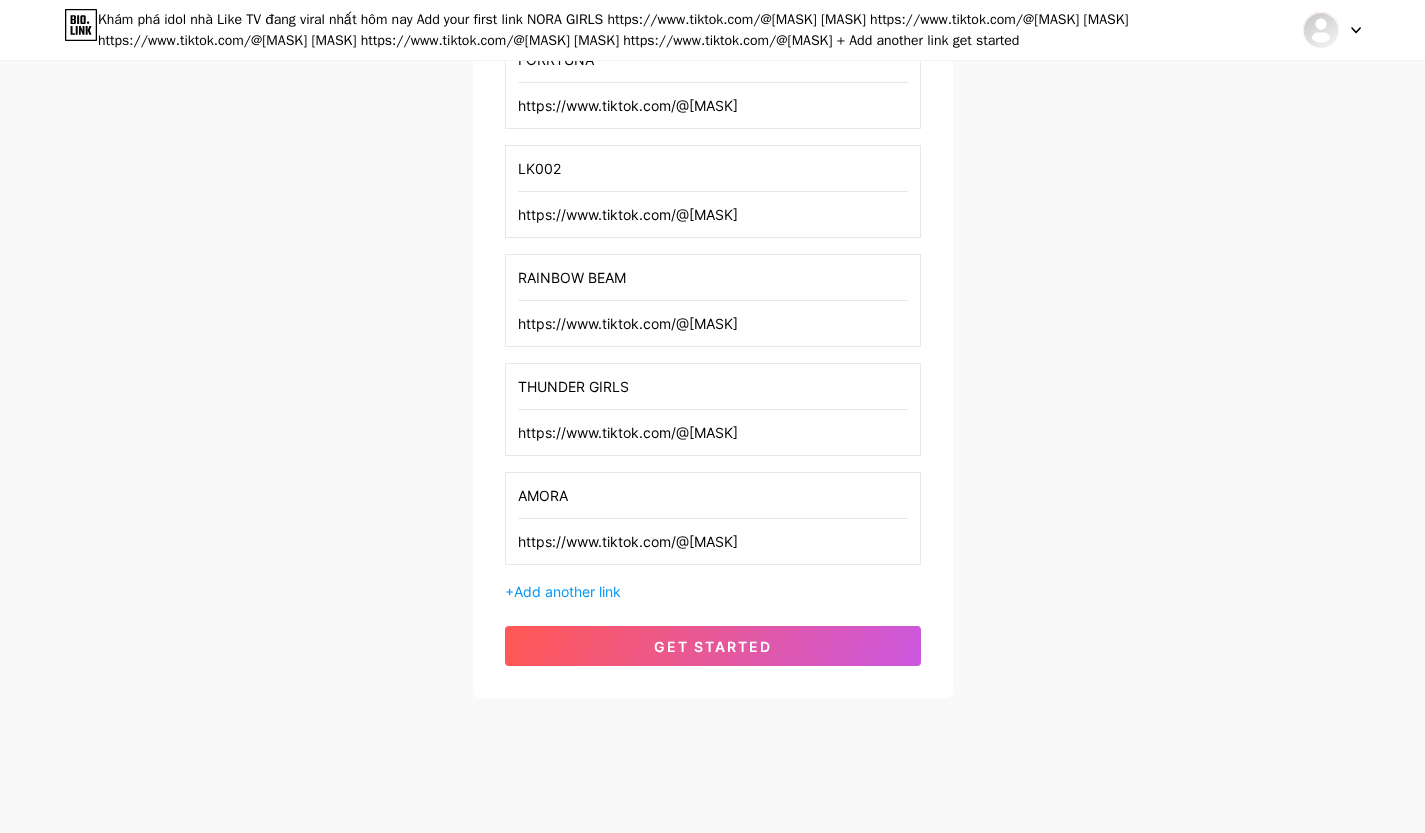 type on "AMORA" 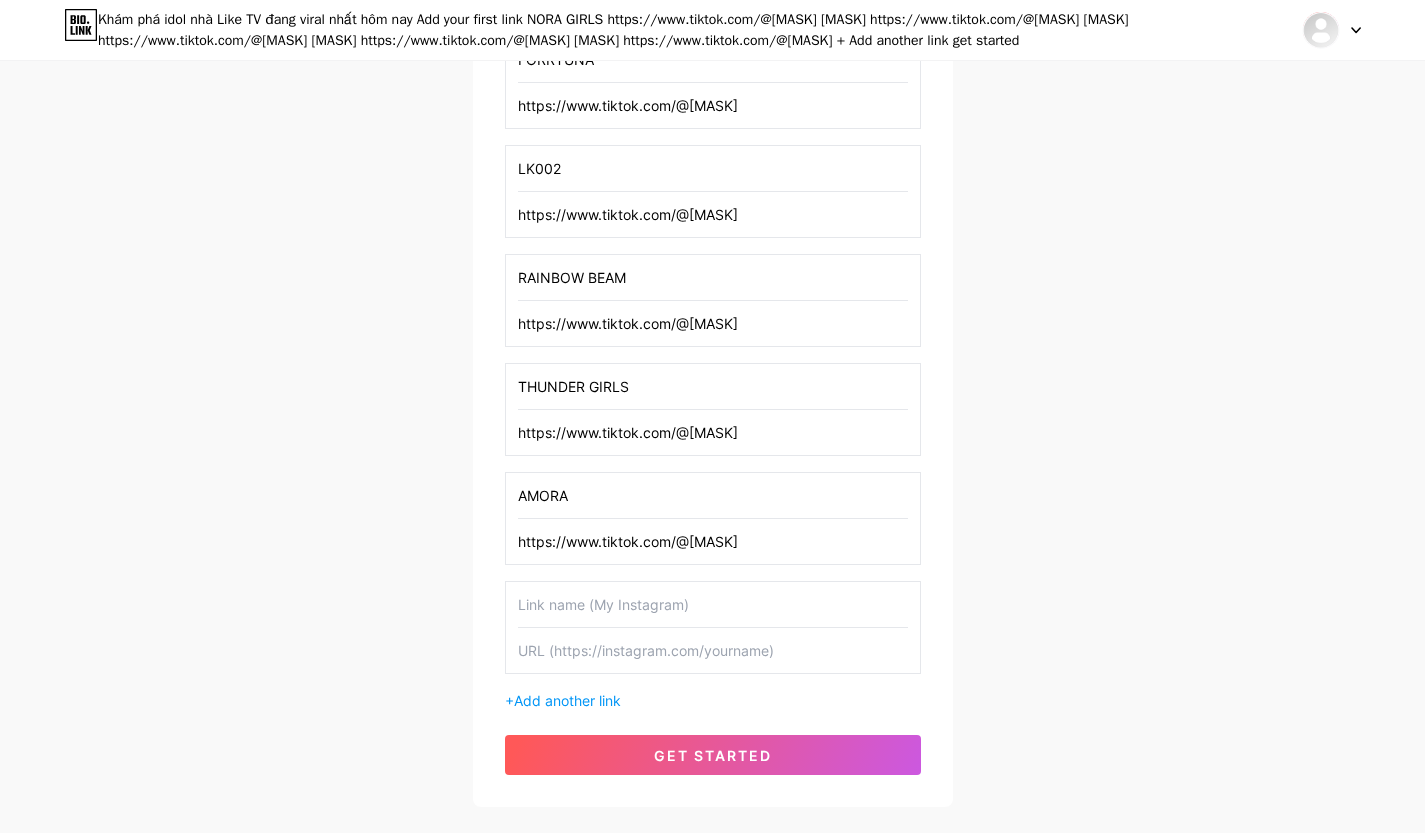 click at bounding box center [713, 650] 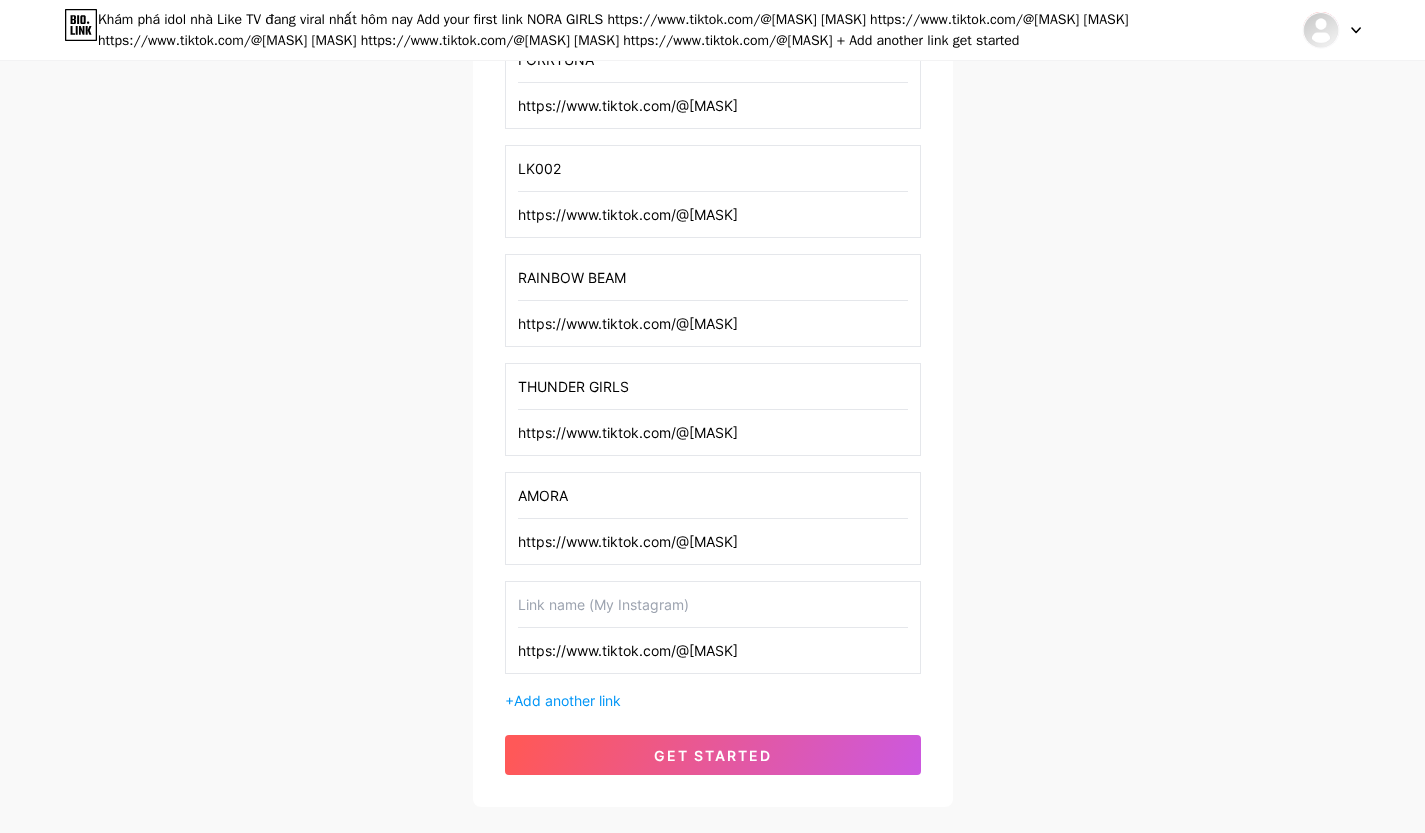 type on "https://www.tiktok.com/@[MASK]" 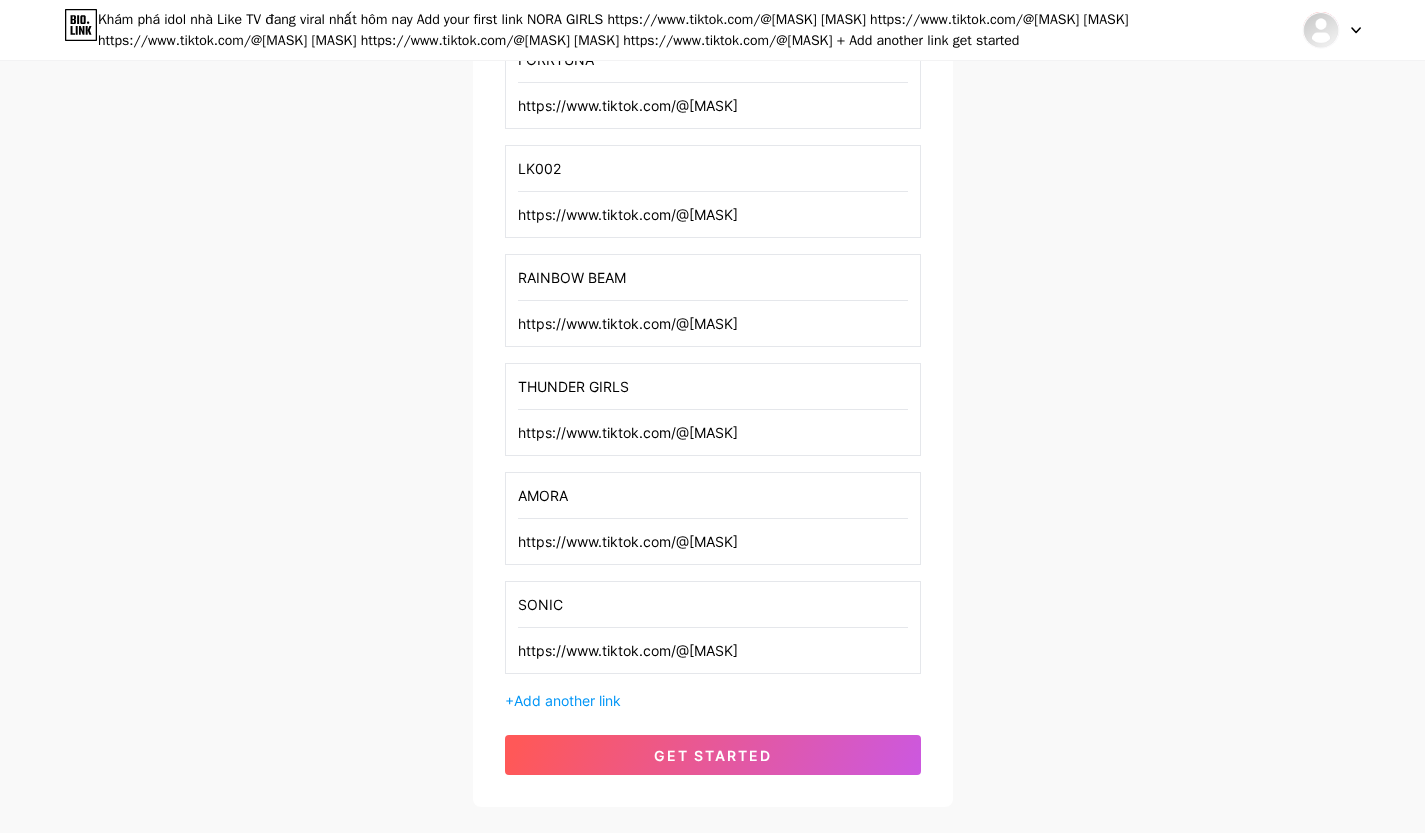 type on "SONICB" 